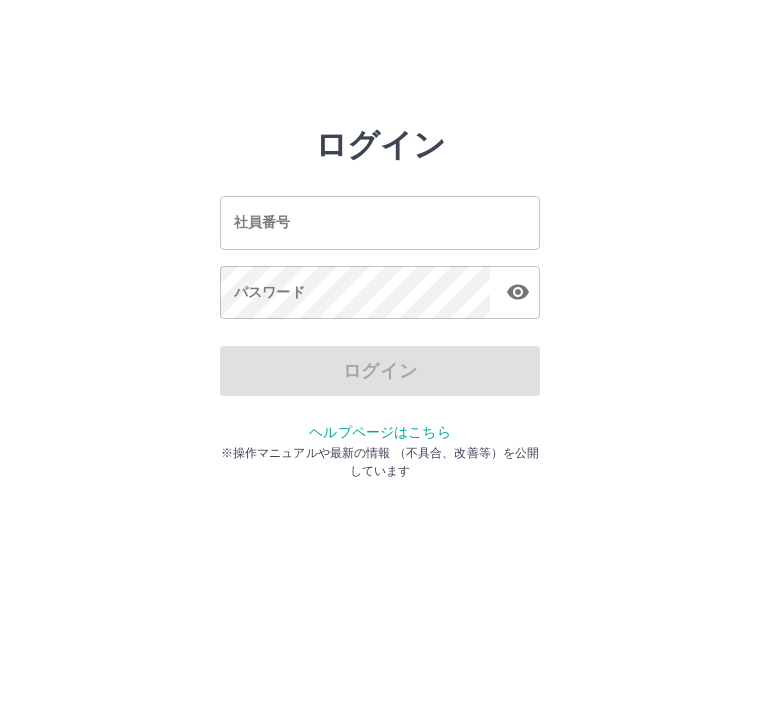 click on "社員番号" at bounding box center (380, 222) 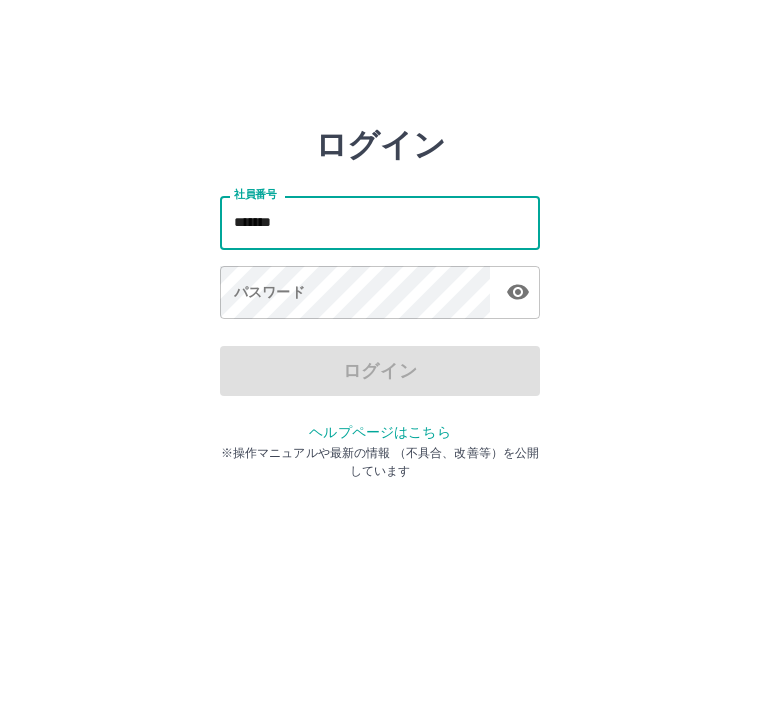 type on "*******" 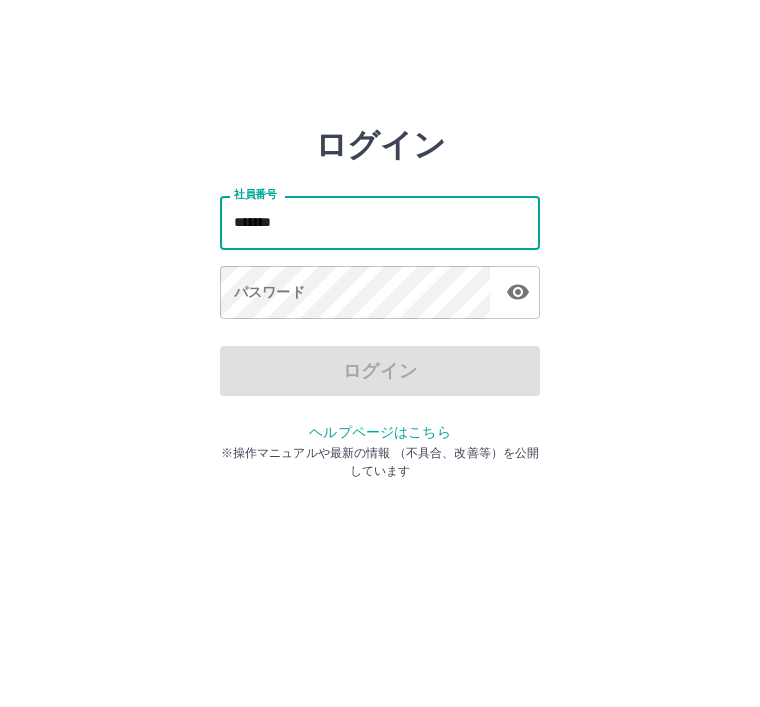 click on "パスワード パスワード" at bounding box center [380, 294] 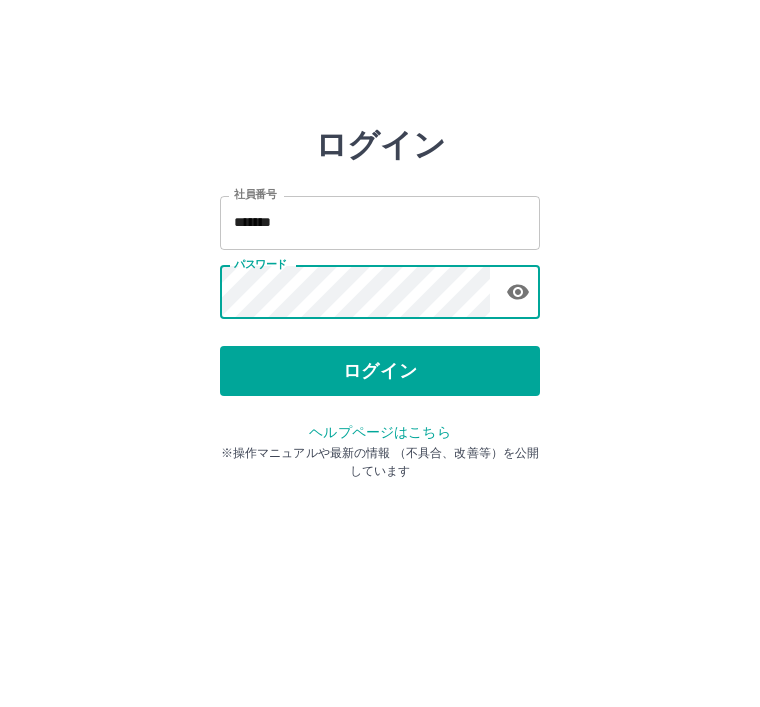 click on "ログイン" at bounding box center (380, 371) 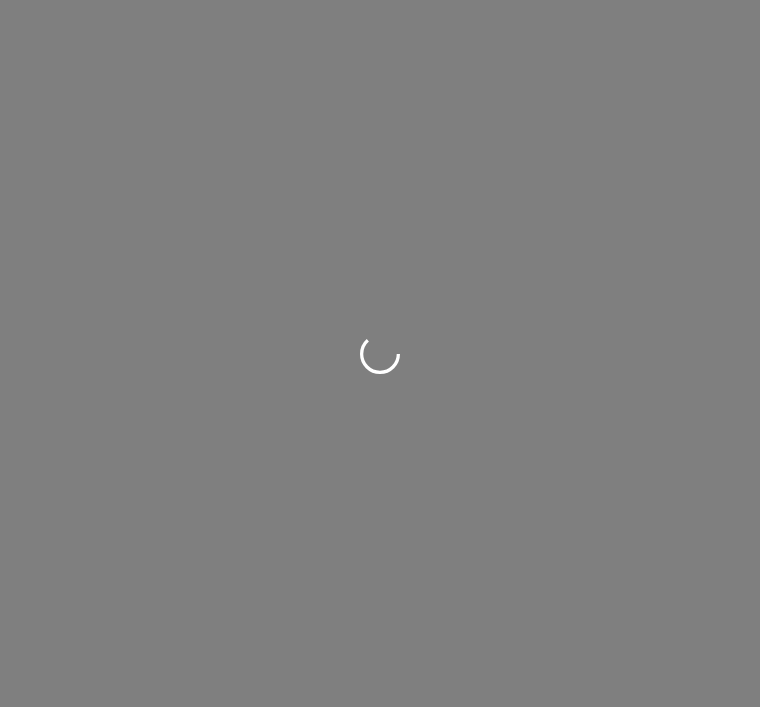 scroll, scrollTop: 0, scrollLeft: 0, axis: both 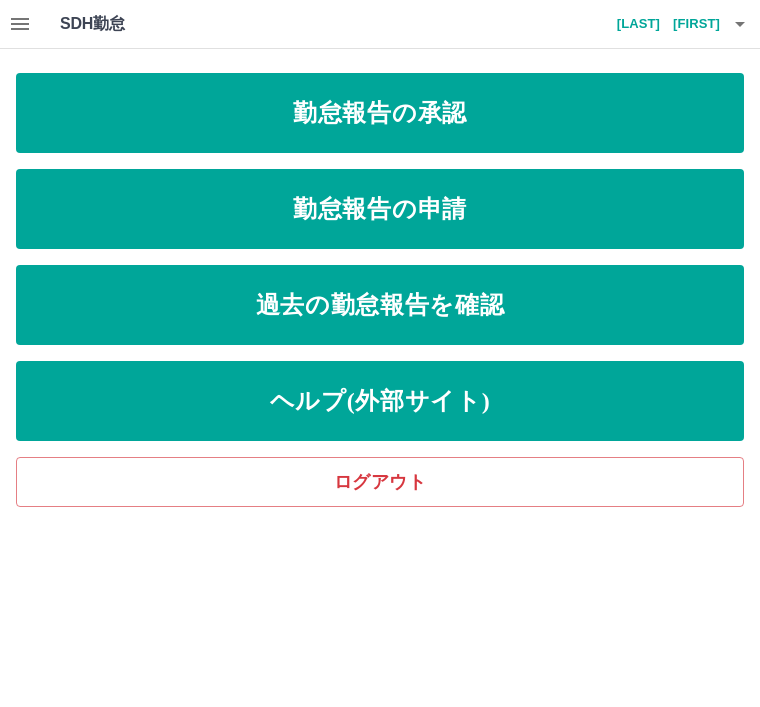 click on "勤怠報告の申請" at bounding box center [380, 209] 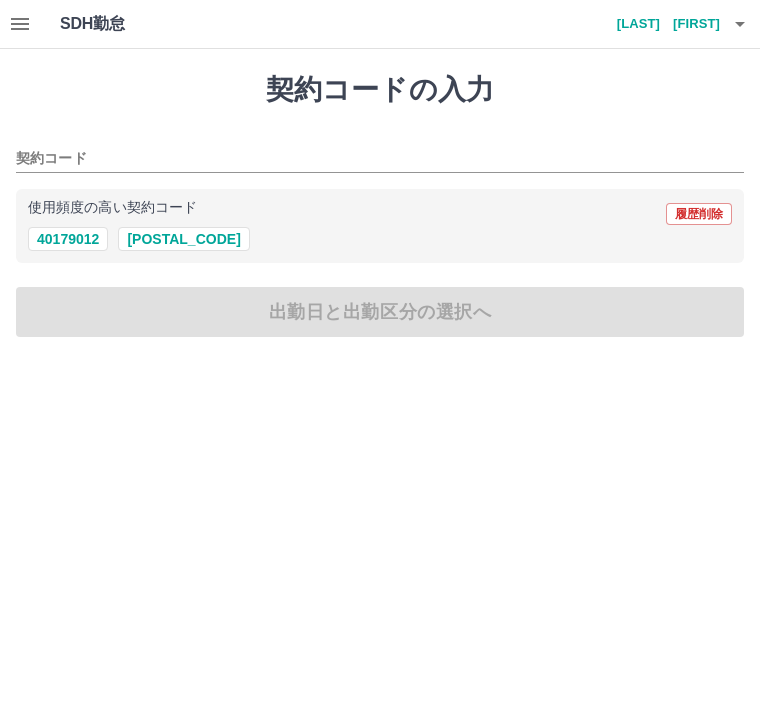 click on "[NUMBER]" at bounding box center (183, 239) 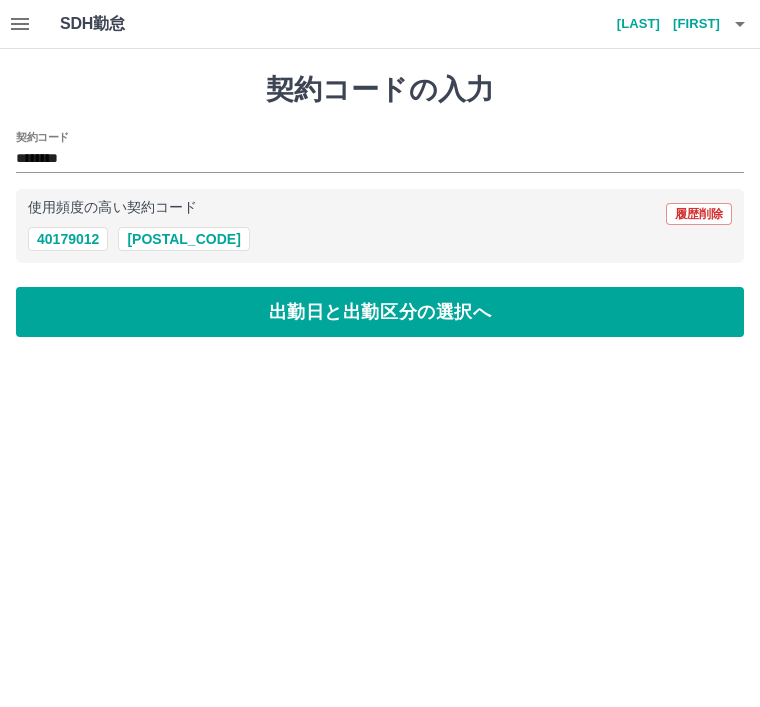 click on "出勤日と出勤区分の選択へ" at bounding box center [380, 312] 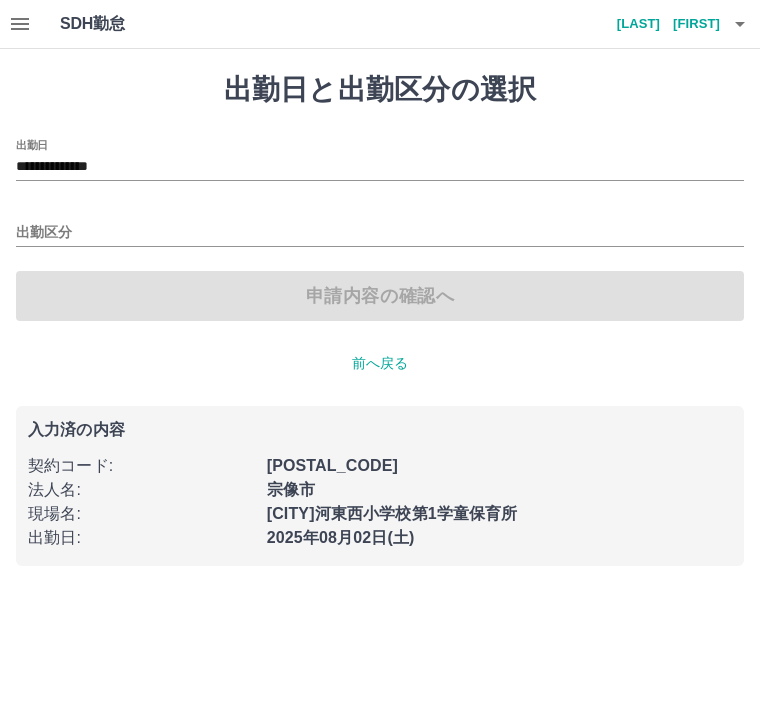 click on "出勤区分" at bounding box center [380, 233] 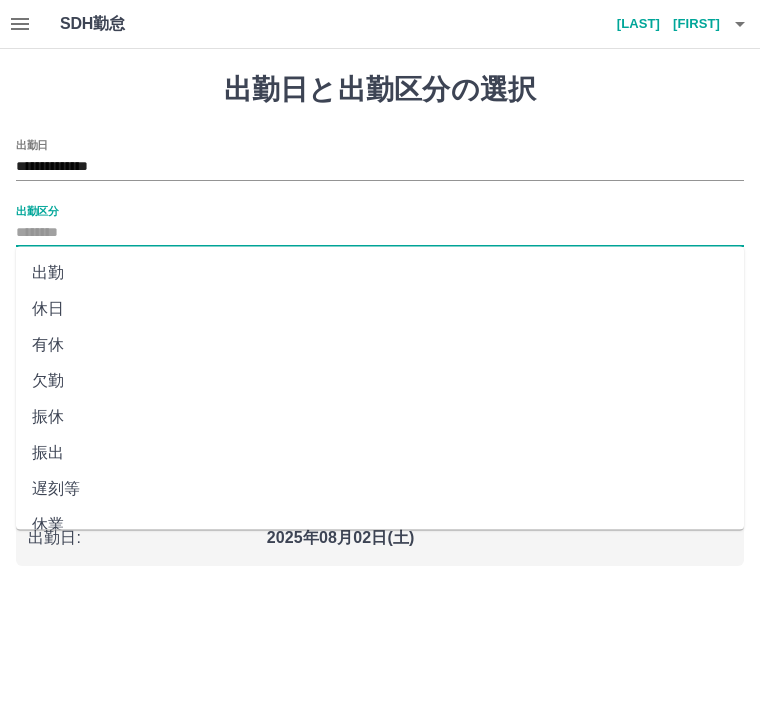 click on "出勤" at bounding box center (380, 273) 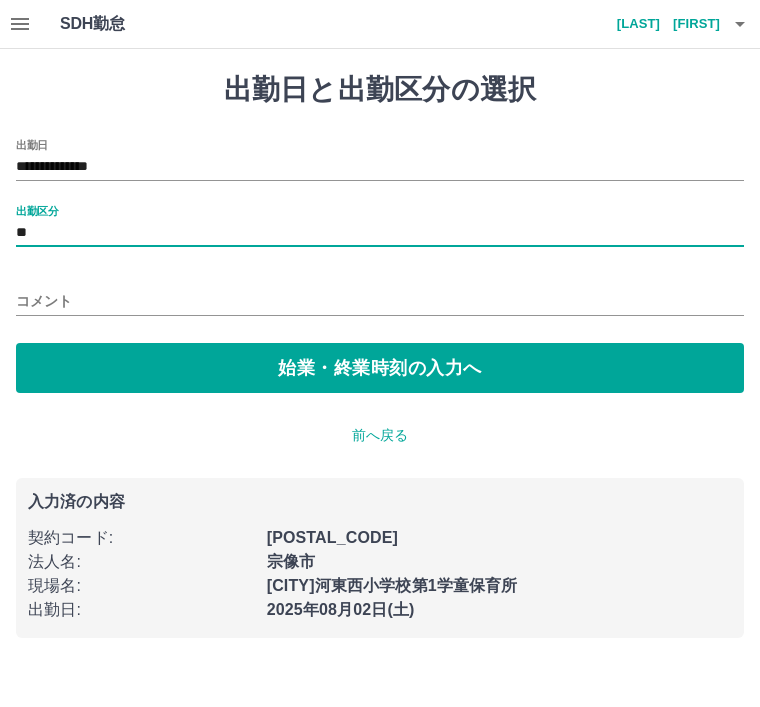 click on "始業・終業時刻の入力へ" at bounding box center (380, 368) 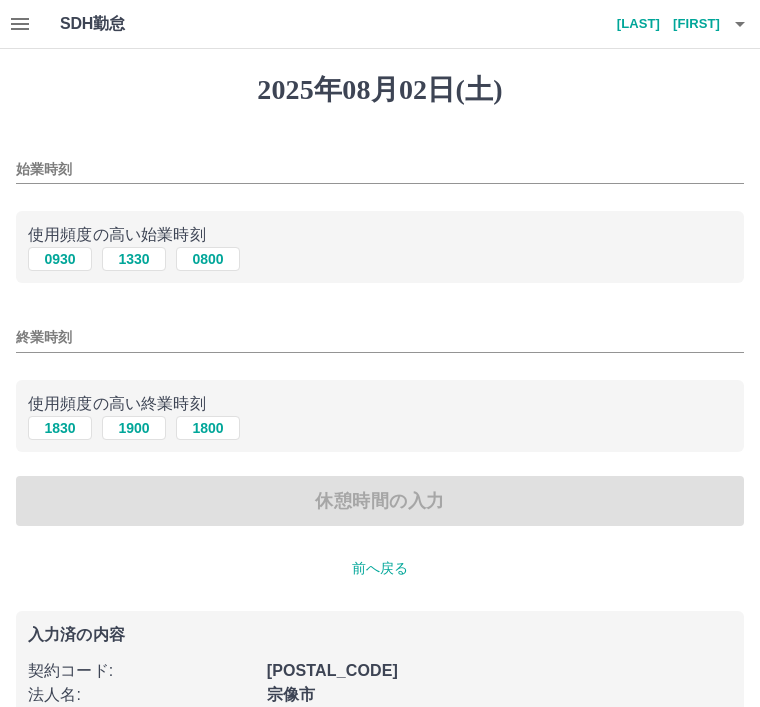click on "0800" at bounding box center (208, 259) 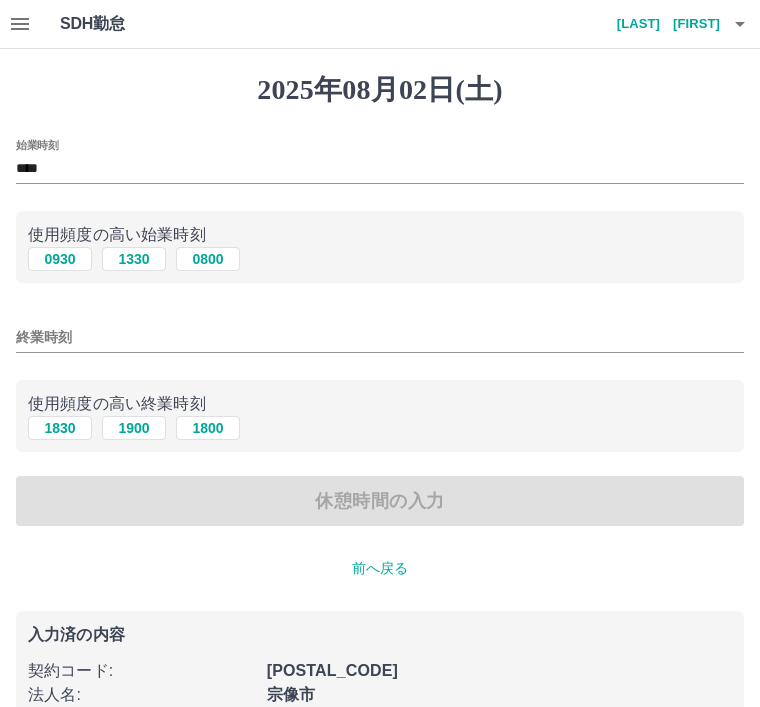 click on "終業時刻" at bounding box center (380, 337) 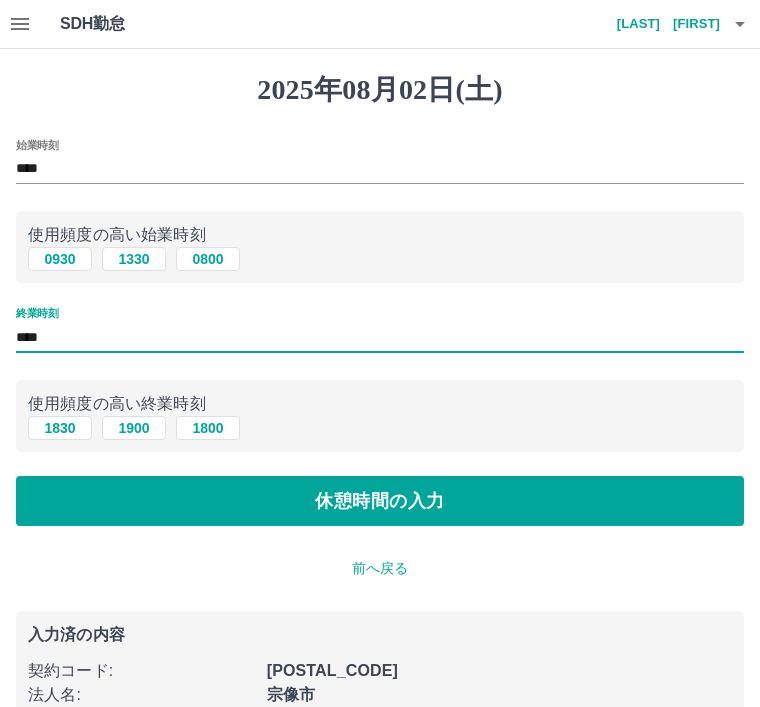 type on "****" 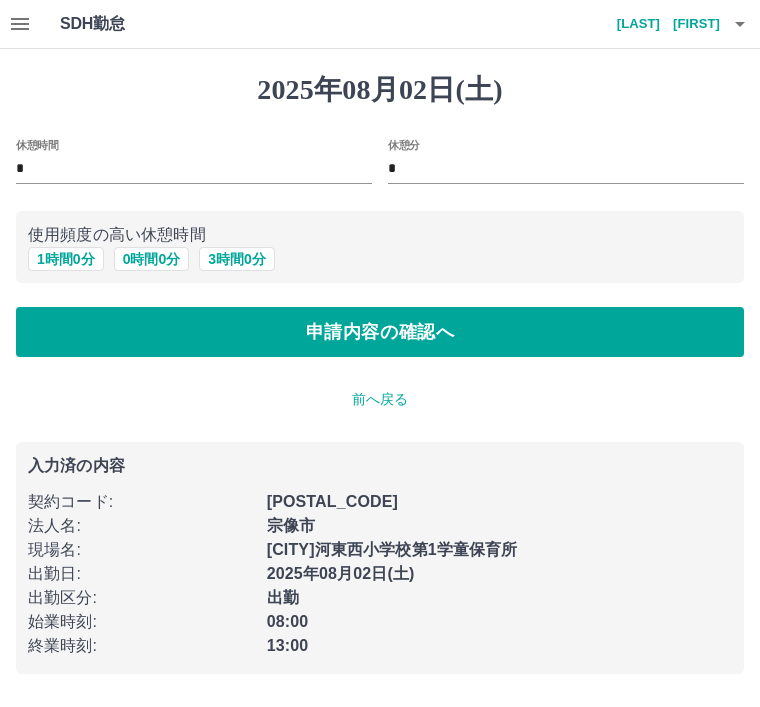 click on "前へ戻る" at bounding box center [380, 399] 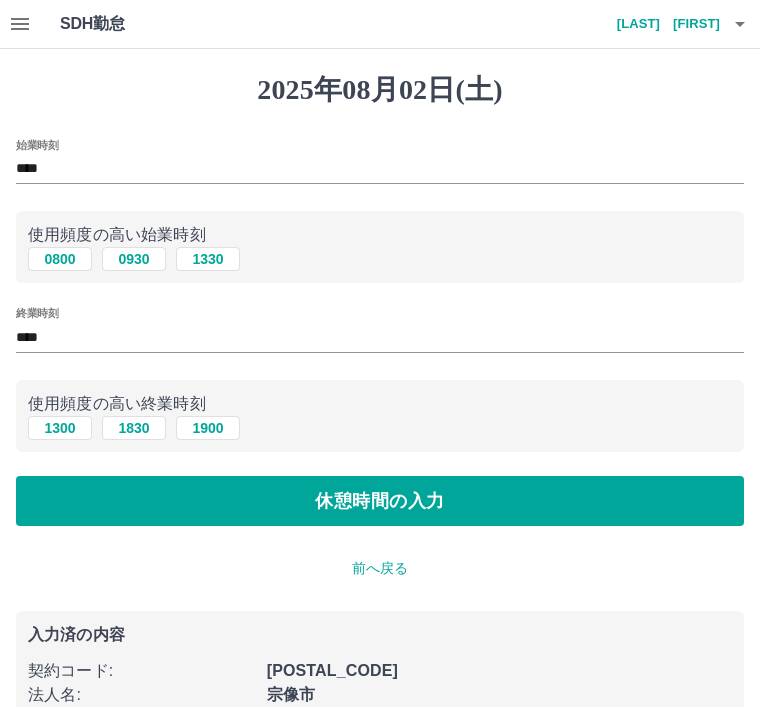 click on "休憩時間の入力" at bounding box center [380, 501] 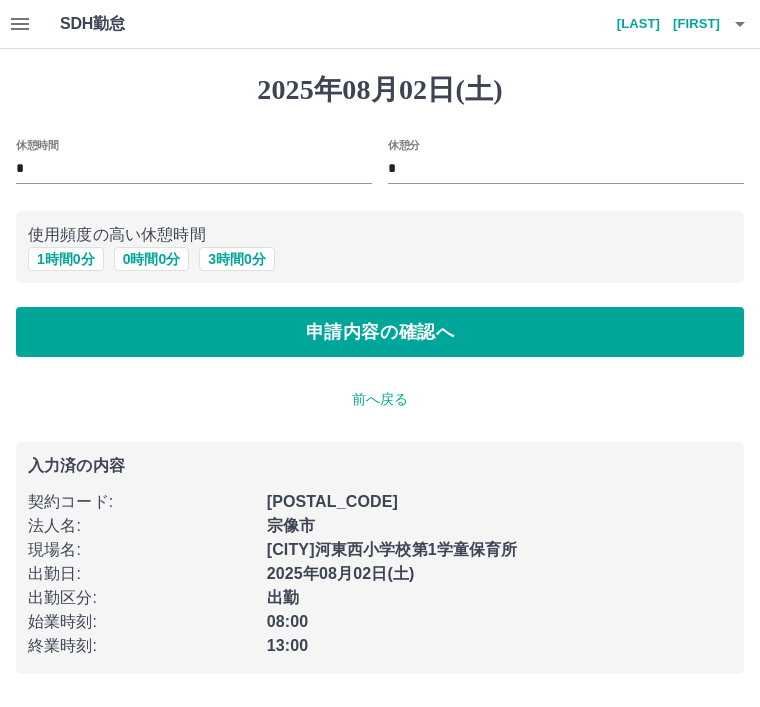 click on "申請内容の確認へ" at bounding box center [380, 332] 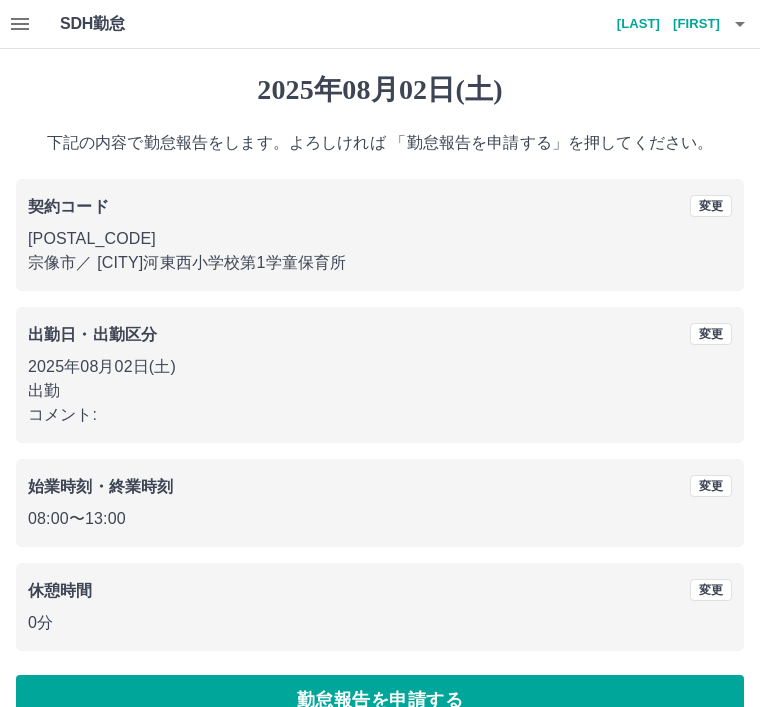 click on "変更" at bounding box center [711, 334] 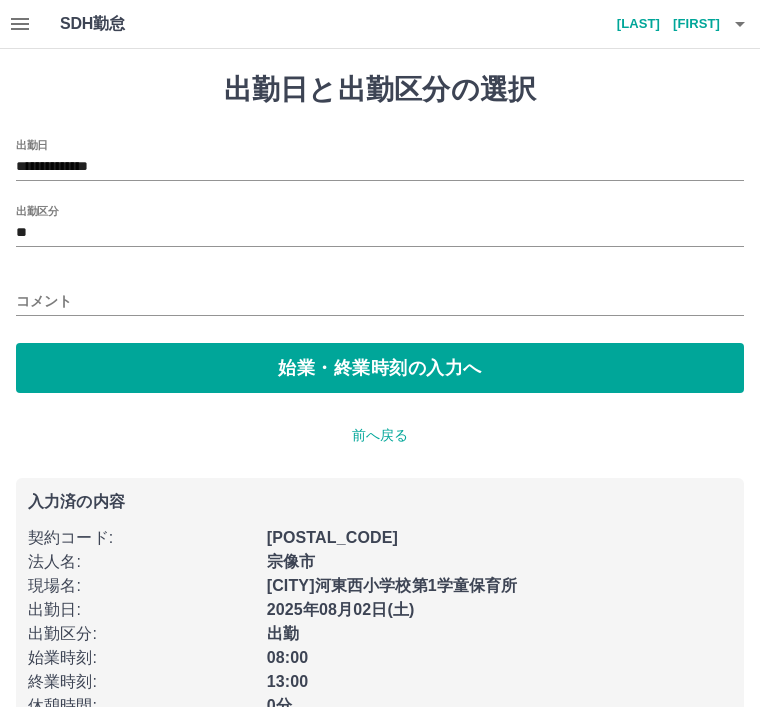 click on "コメント" at bounding box center (380, 301) 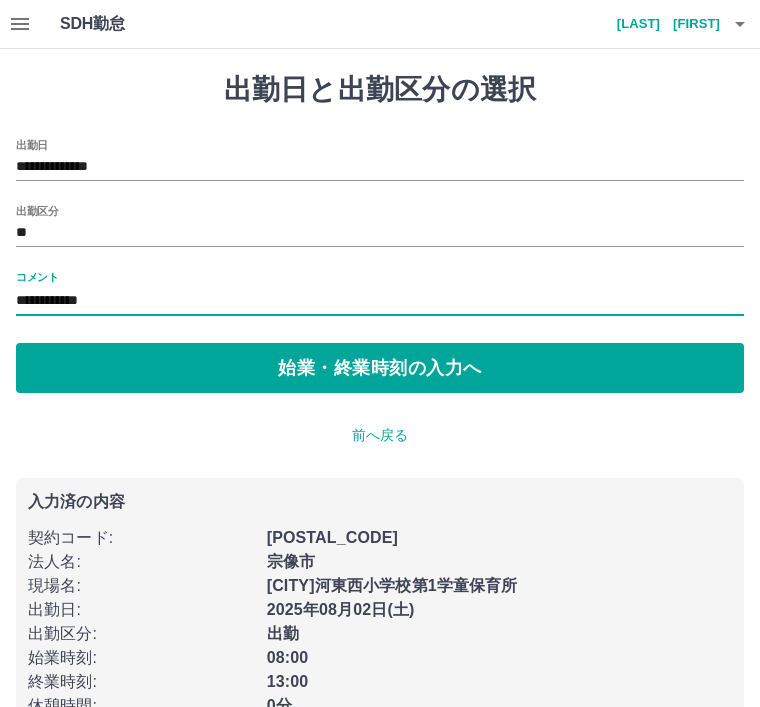 type on "**********" 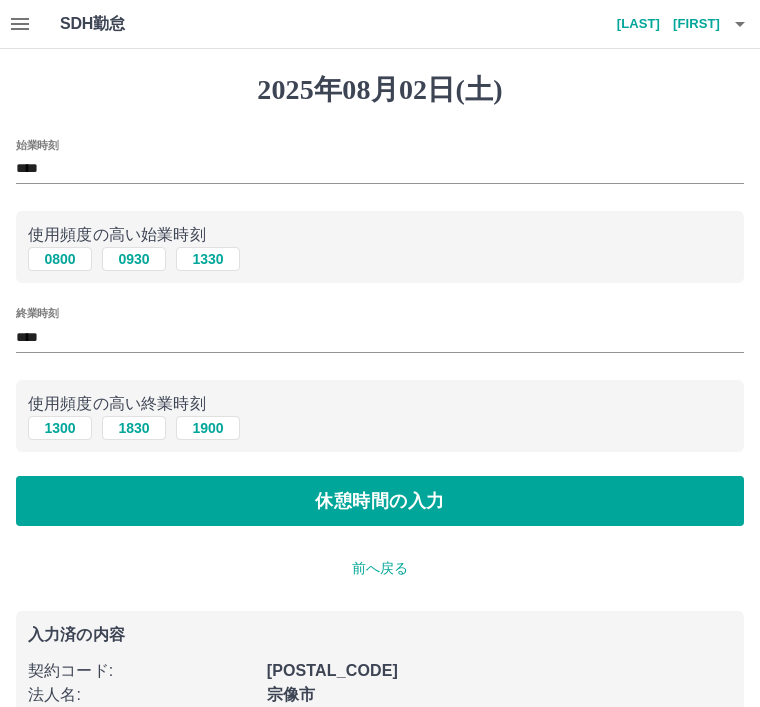 click on "休憩時間の入力" at bounding box center [380, 501] 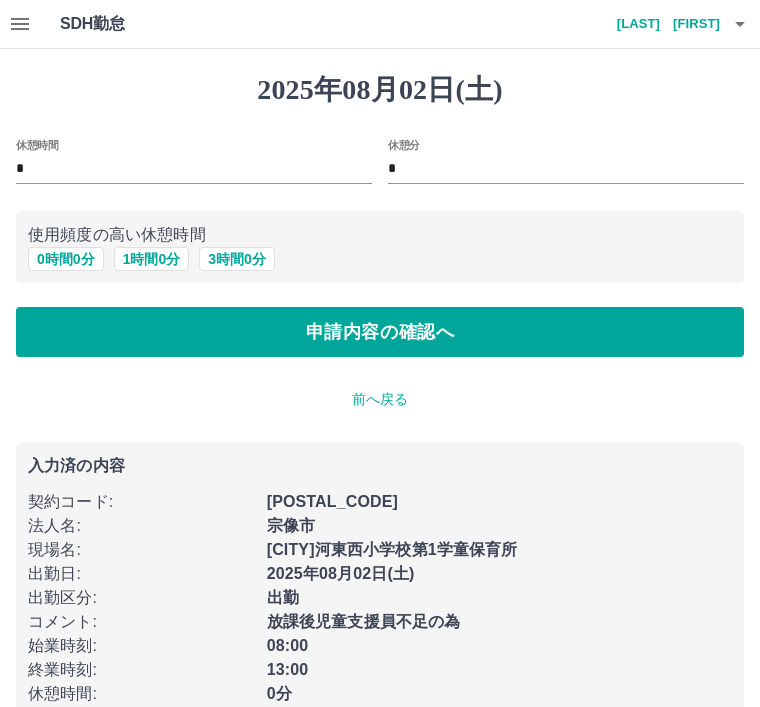 click on "申請内容の確認へ" at bounding box center [380, 332] 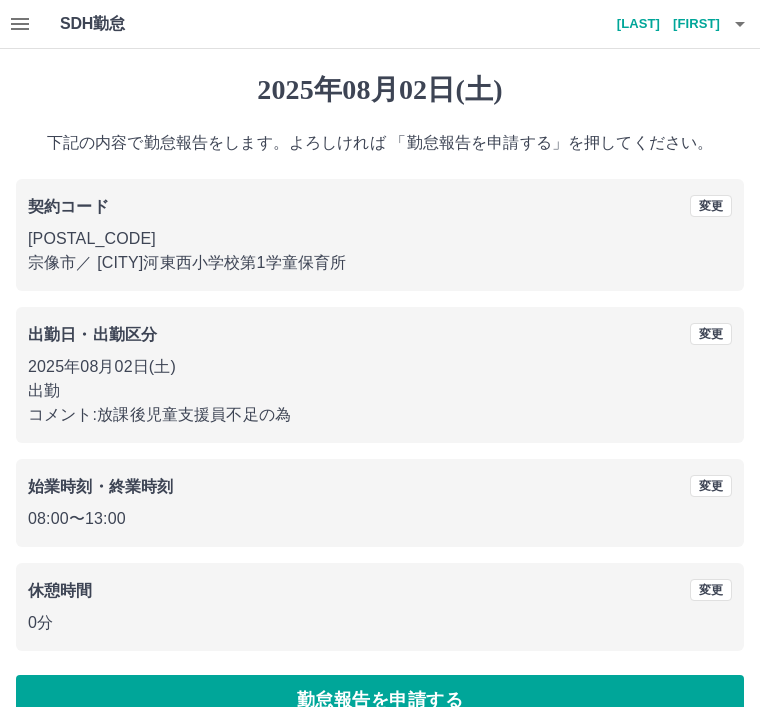 scroll, scrollTop: 41, scrollLeft: 0, axis: vertical 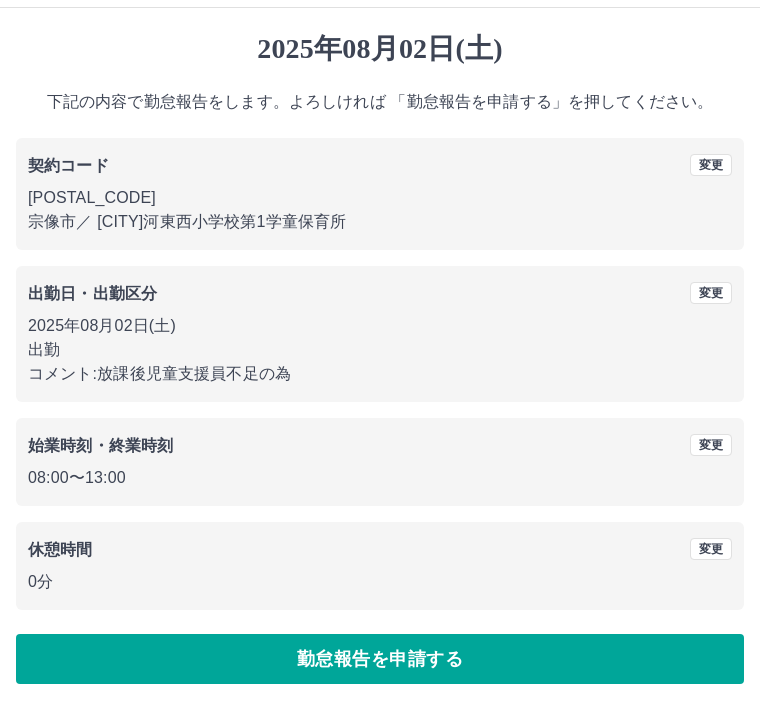 click on "勤怠報告を申請する" at bounding box center [380, 659] 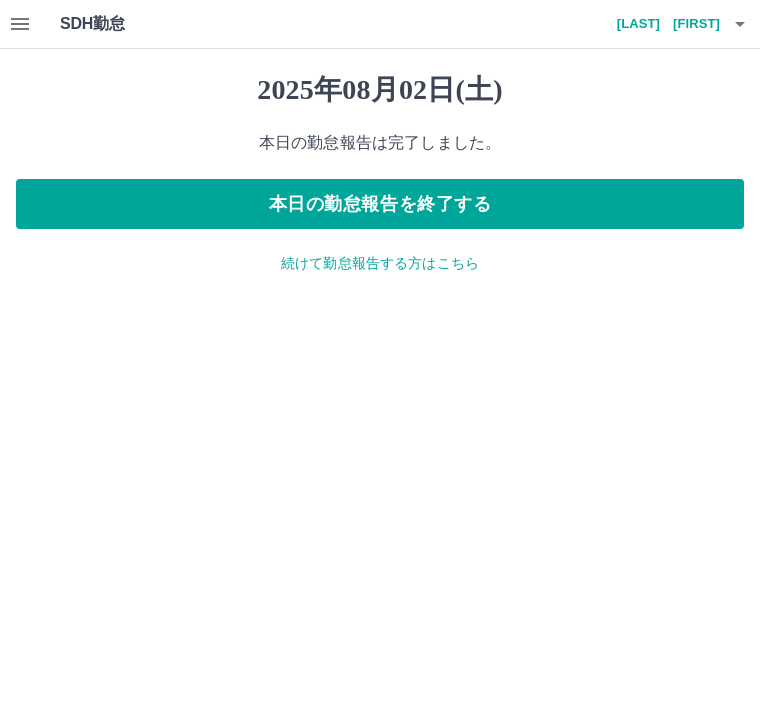 click on "本日の勤怠報告を終了する" at bounding box center [380, 204] 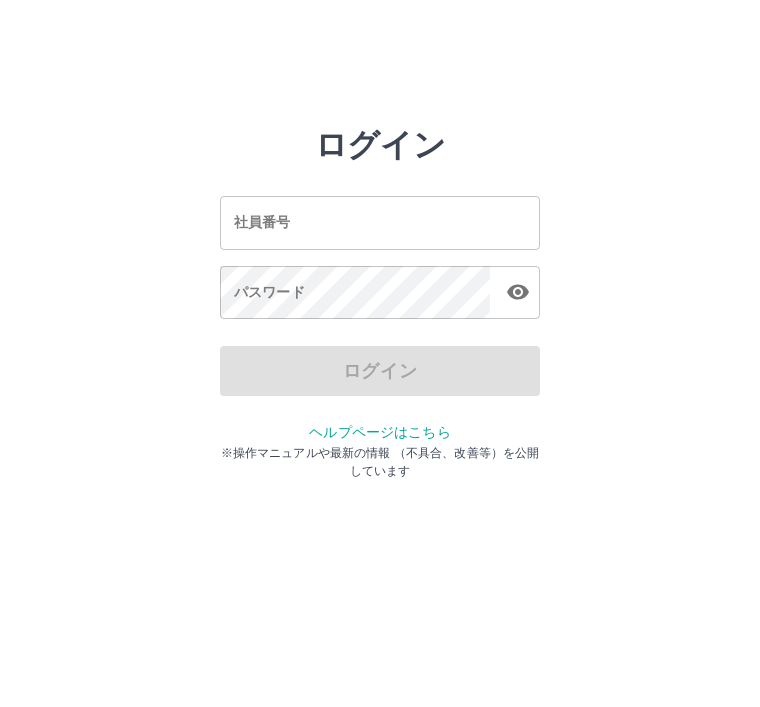 scroll, scrollTop: 0, scrollLeft: 0, axis: both 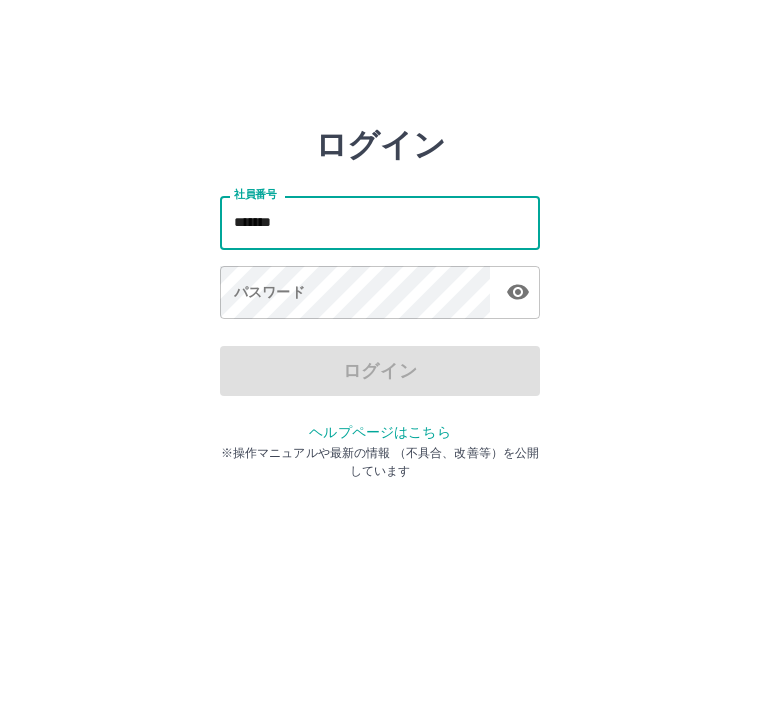 type on "*******" 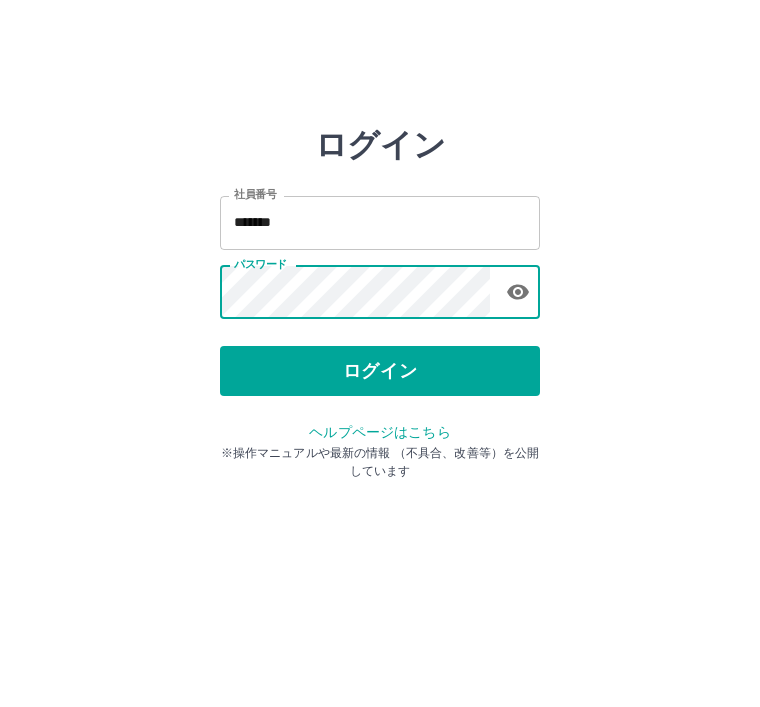 click on "ログイン" at bounding box center [380, 371] 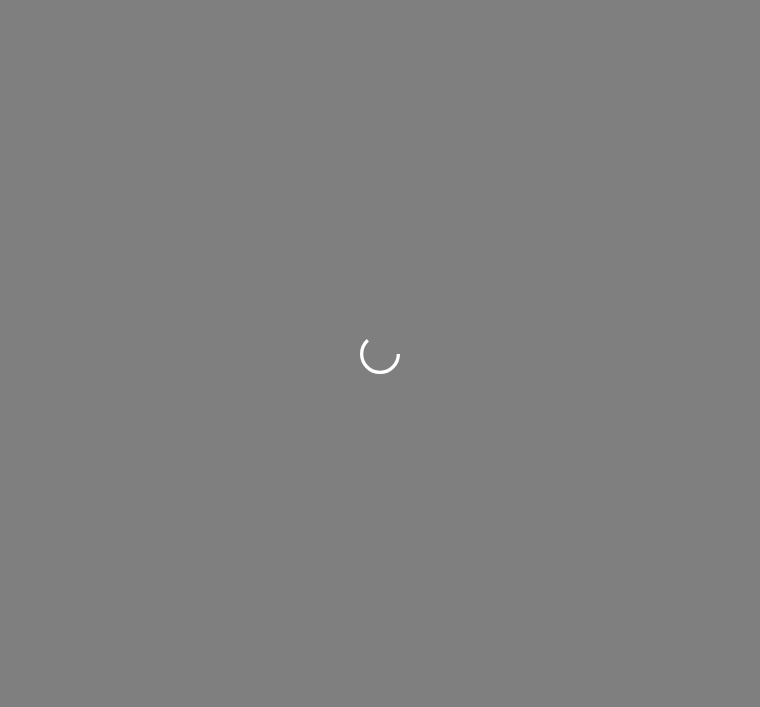 scroll, scrollTop: 0, scrollLeft: 0, axis: both 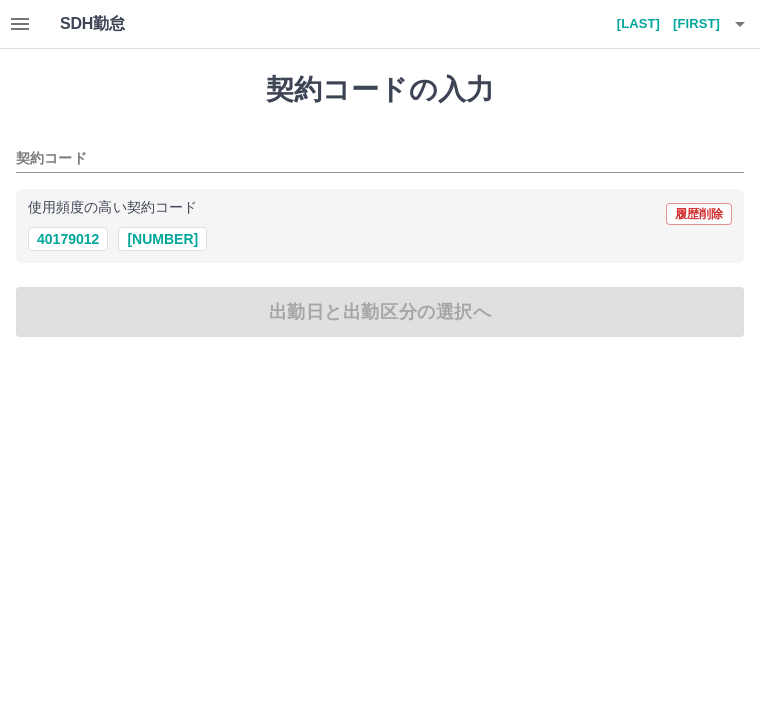 click on "[NUMBER]" at bounding box center (162, 239) 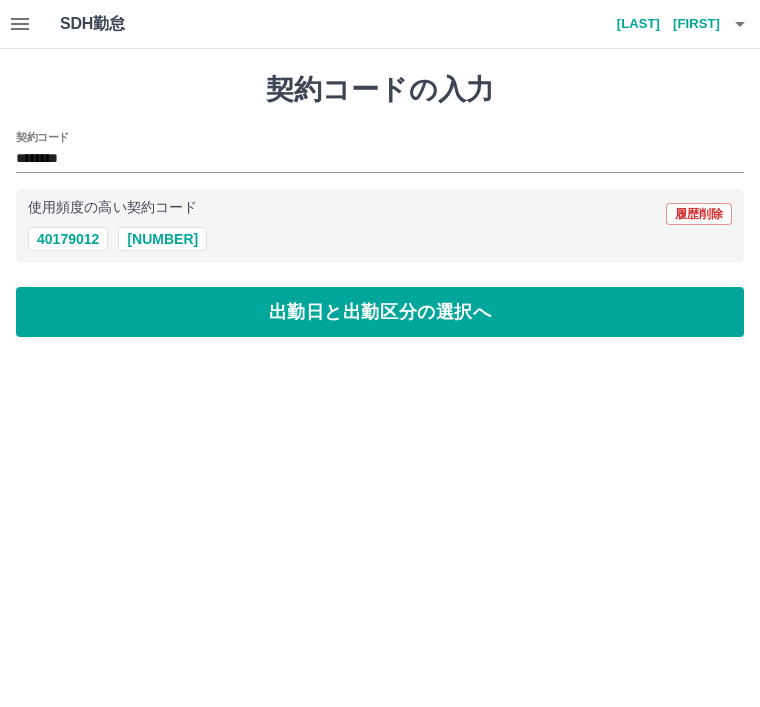 click on "出勤日と出勤区分の選択へ" at bounding box center (380, 312) 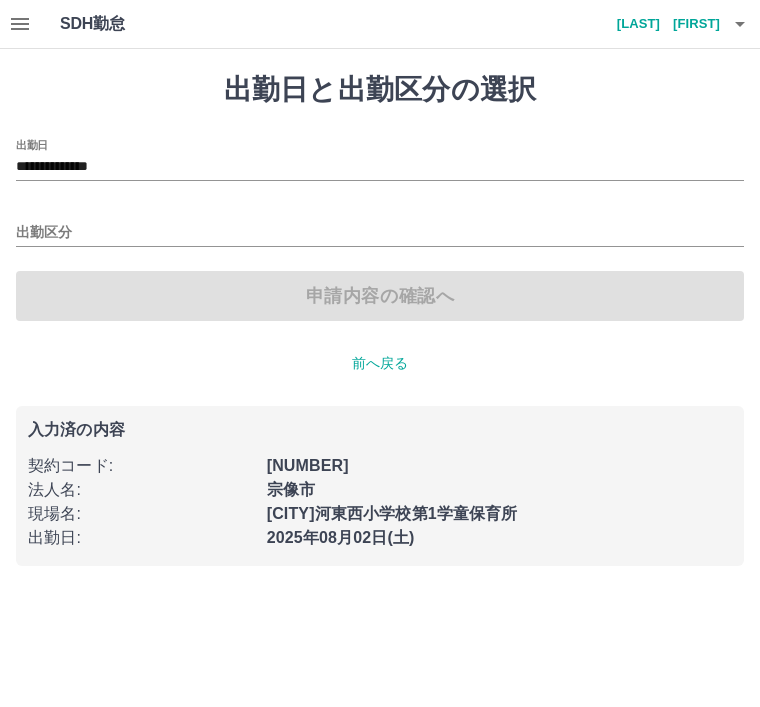 click on "出勤区分" at bounding box center (380, 233) 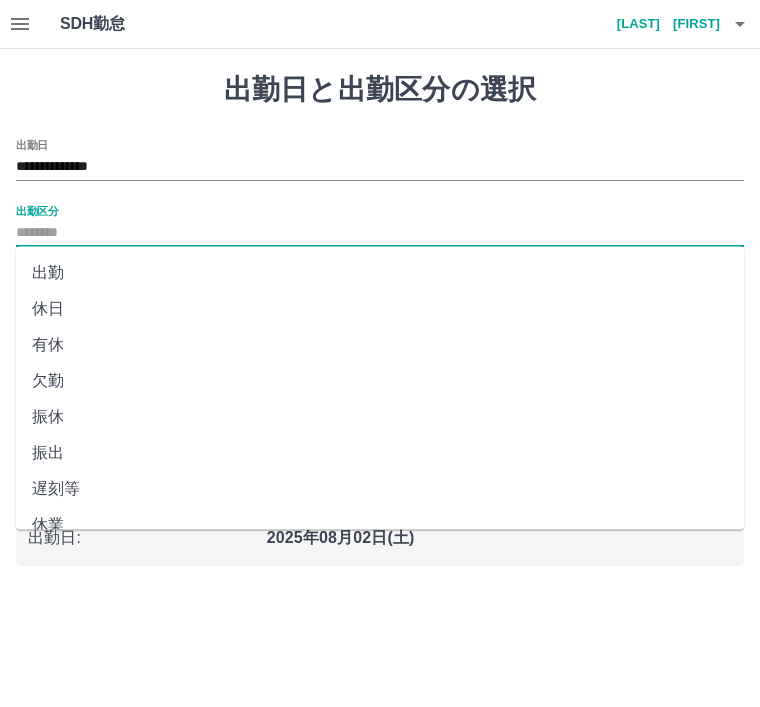 click on "出勤" at bounding box center (380, 273) 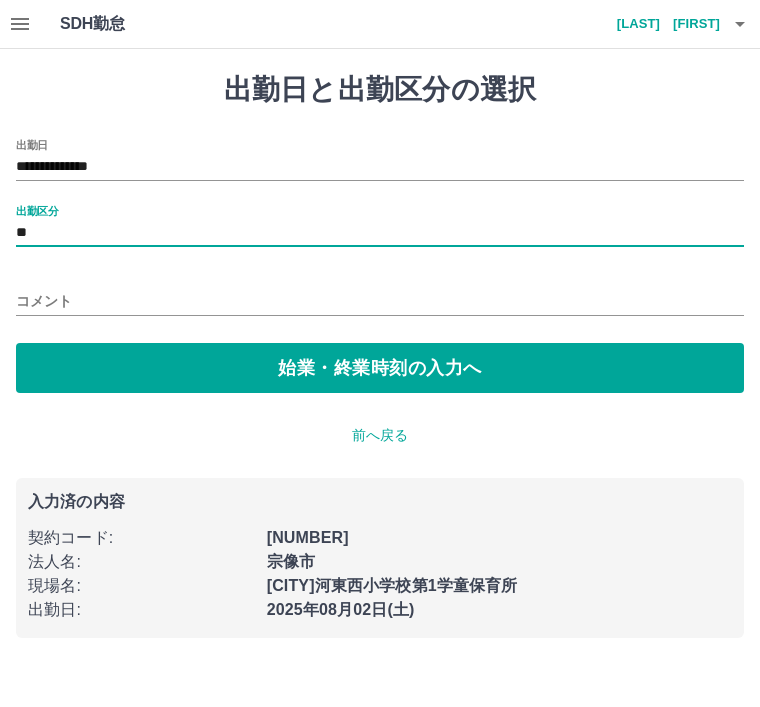 click on "始業・終業時刻の入力へ" at bounding box center [380, 368] 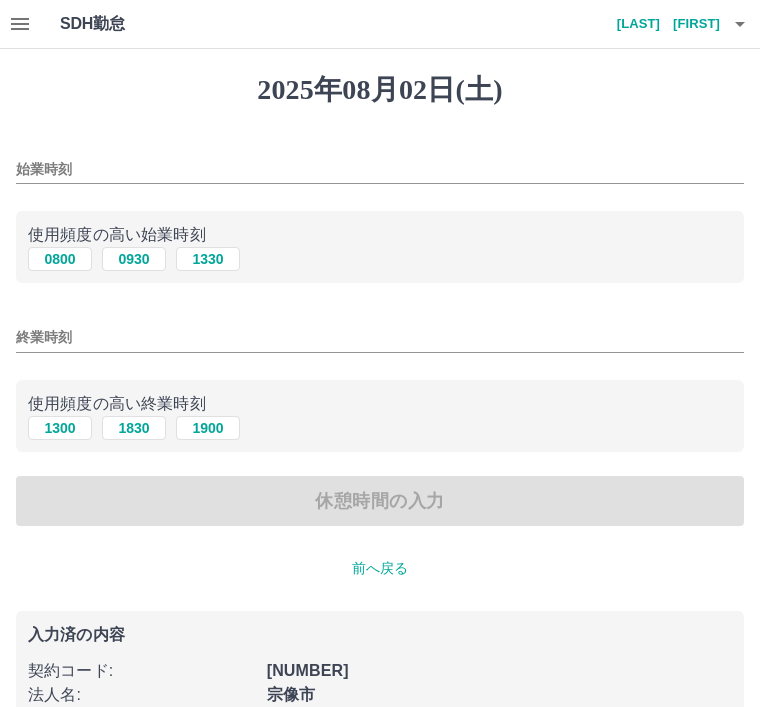 click on "始業時刻" at bounding box center [380, 169] 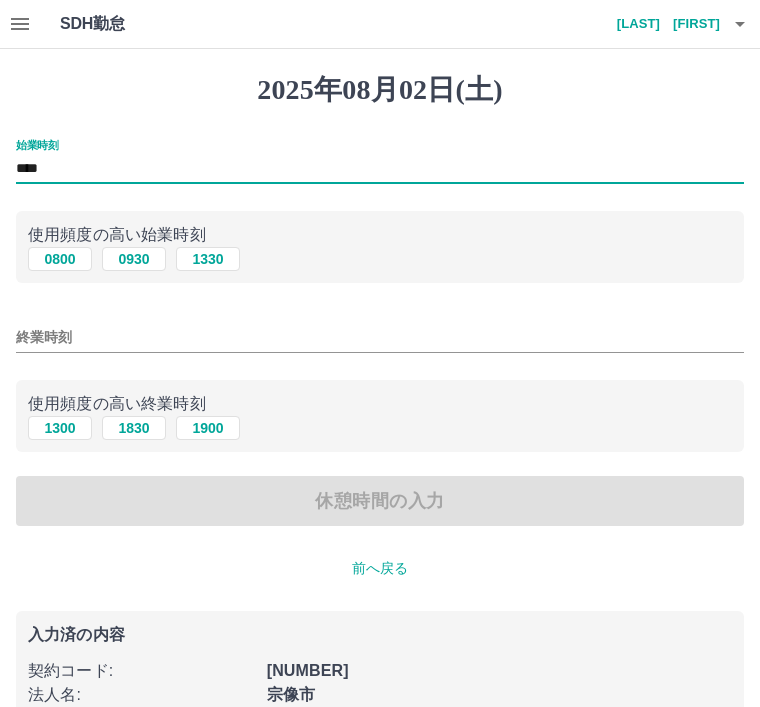 type on "****" 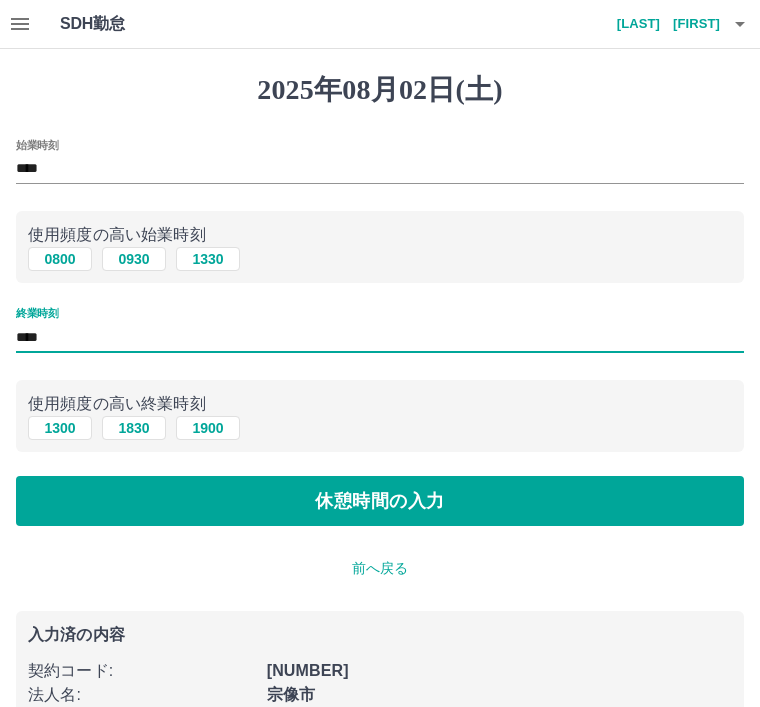 type on "****" 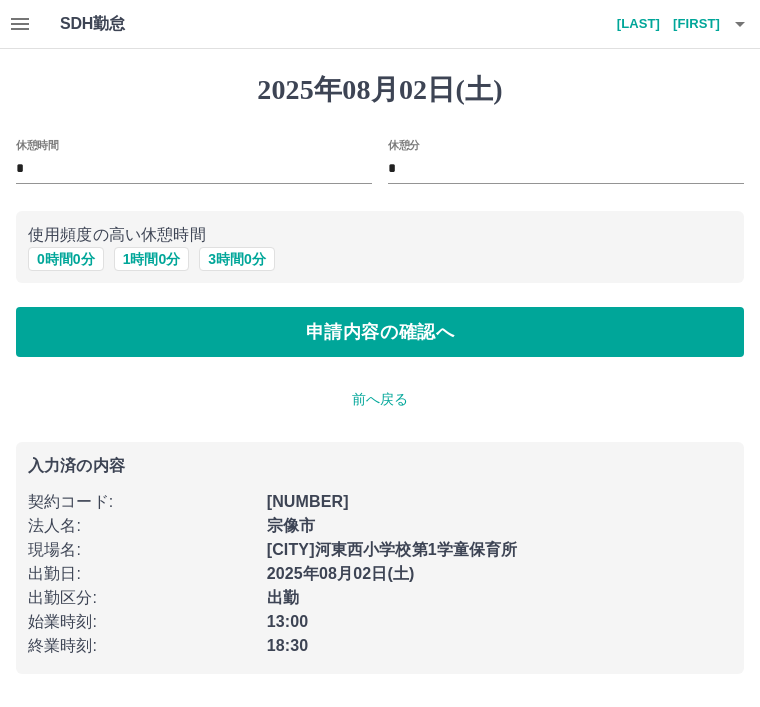 click on "申請内容の確認へ" at bounding box center (380, 332) 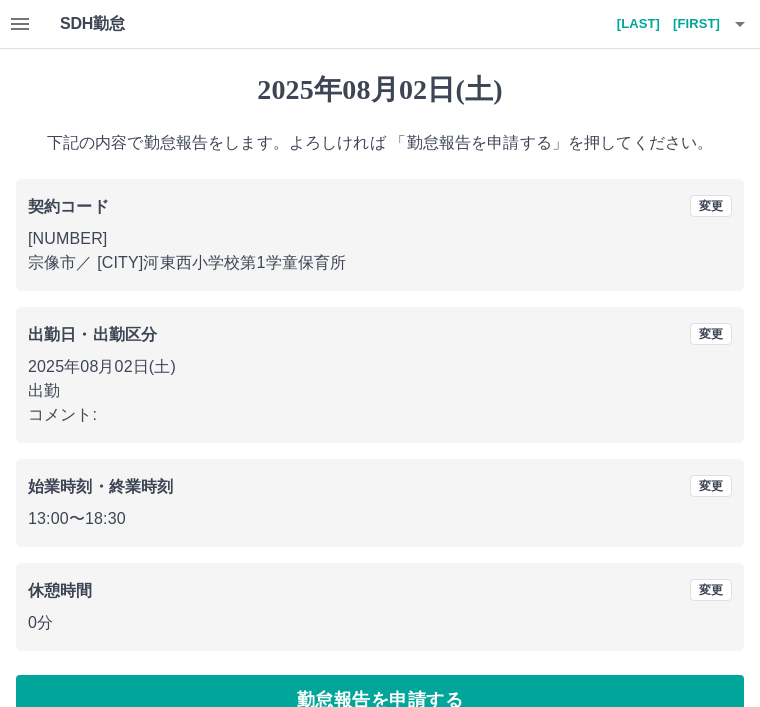 scroll, scrollTop: 41, scrollLeft: 0, axis: vertical 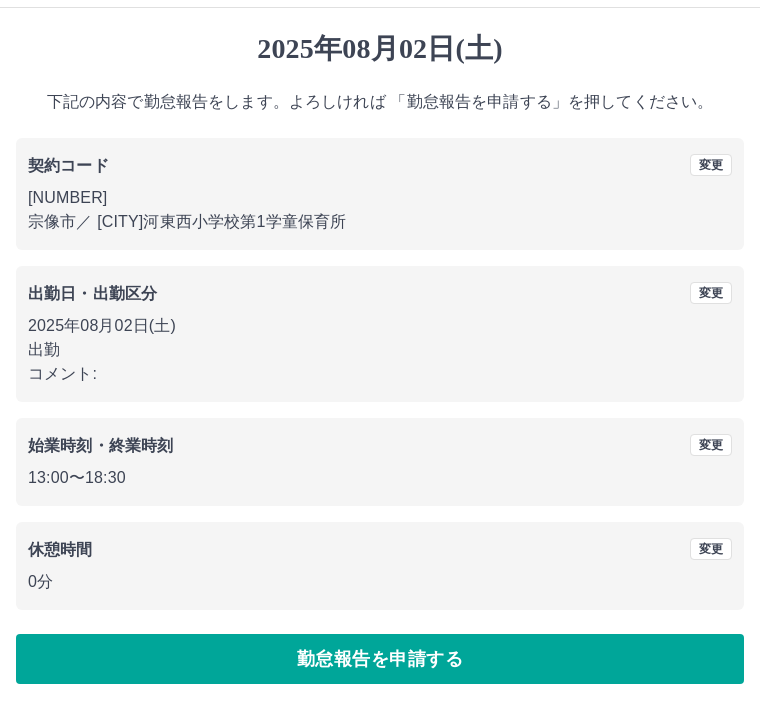 click on "勤怠報告を申請する" at bounding box center [380, 659] 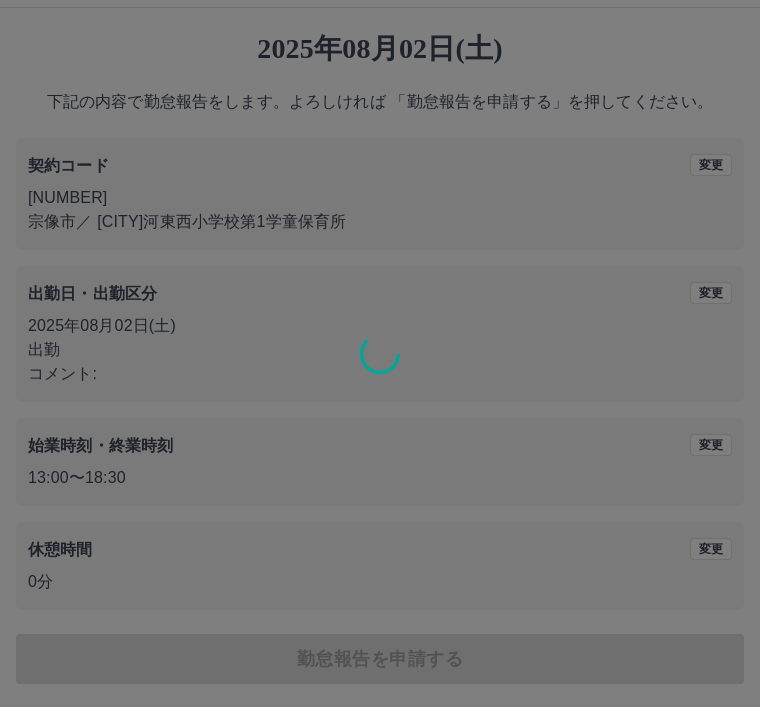 scroll, scrollTop: 0, scrollLeft: 0, axis: both 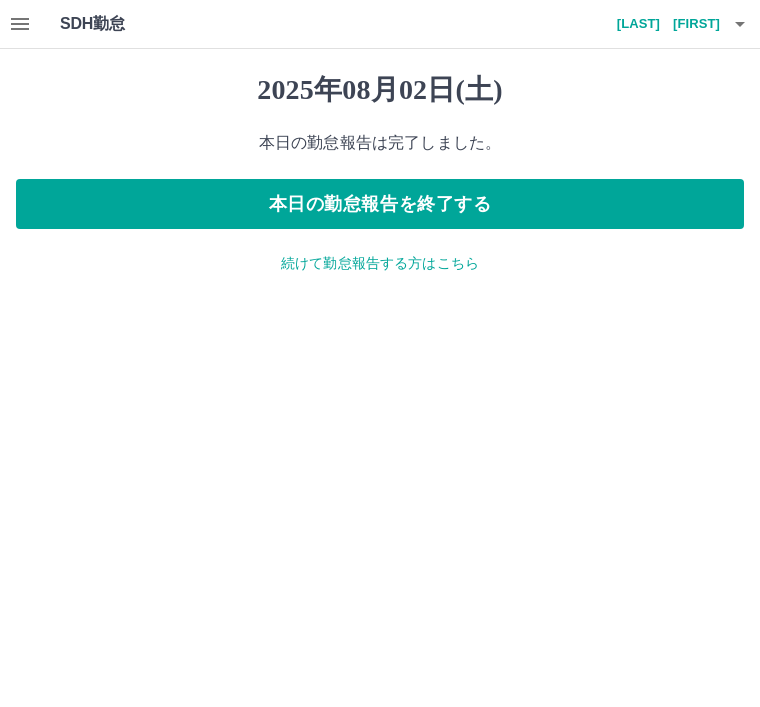 click on "本日の勤怠報告を終了する" at bounding box center [380, 204] 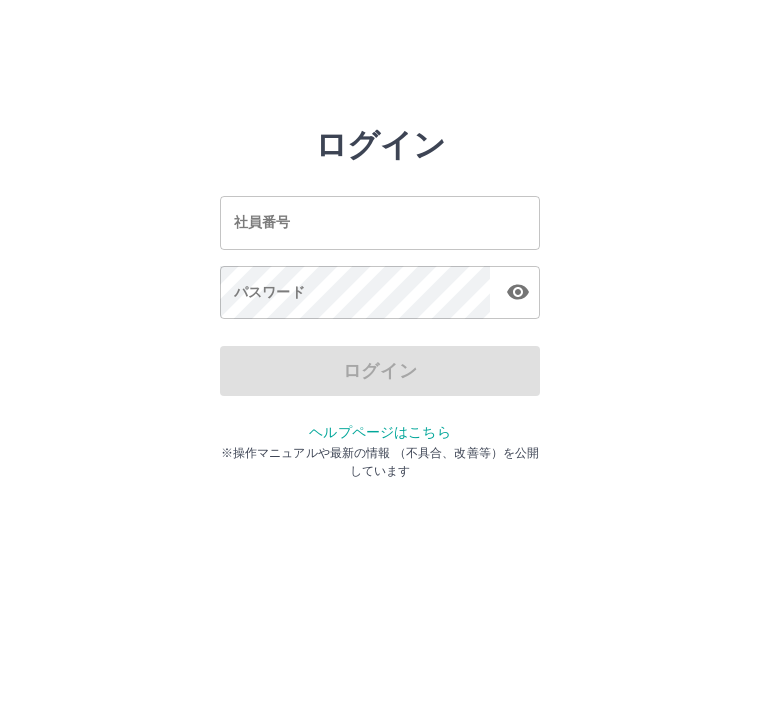 scroll, scrollTop: 0, scrollLeft: 0, axis: both 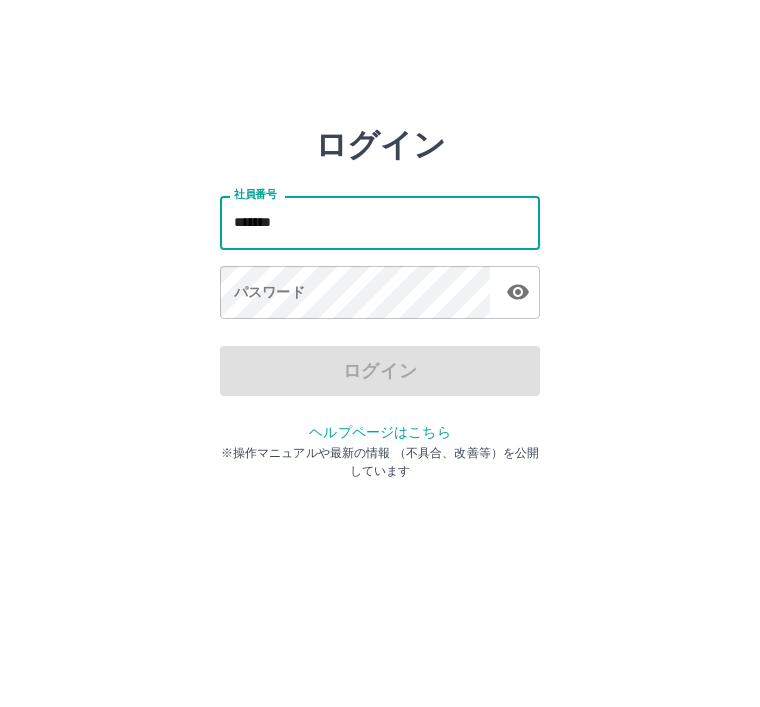 type on "*******" 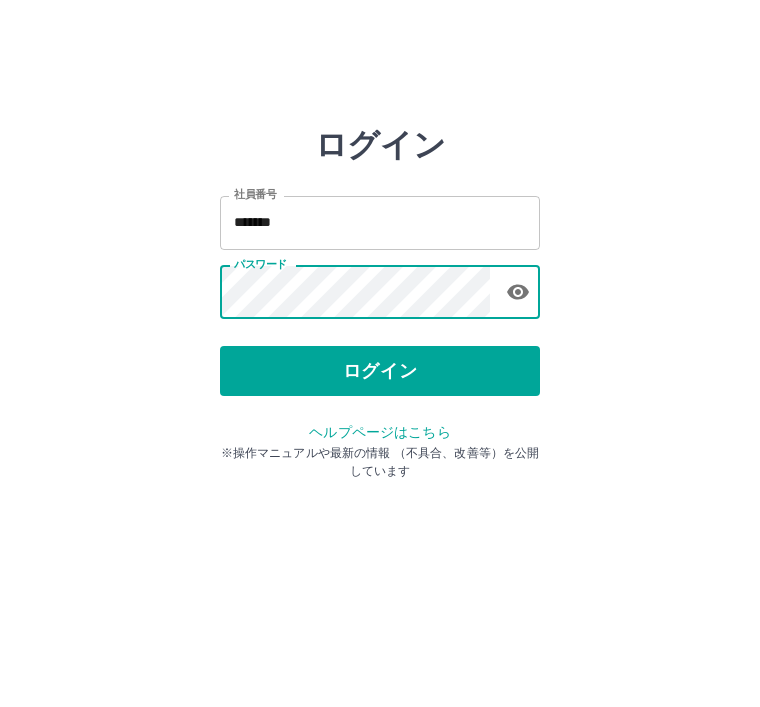 click on "ログイン" at bounding box center (380, 371) 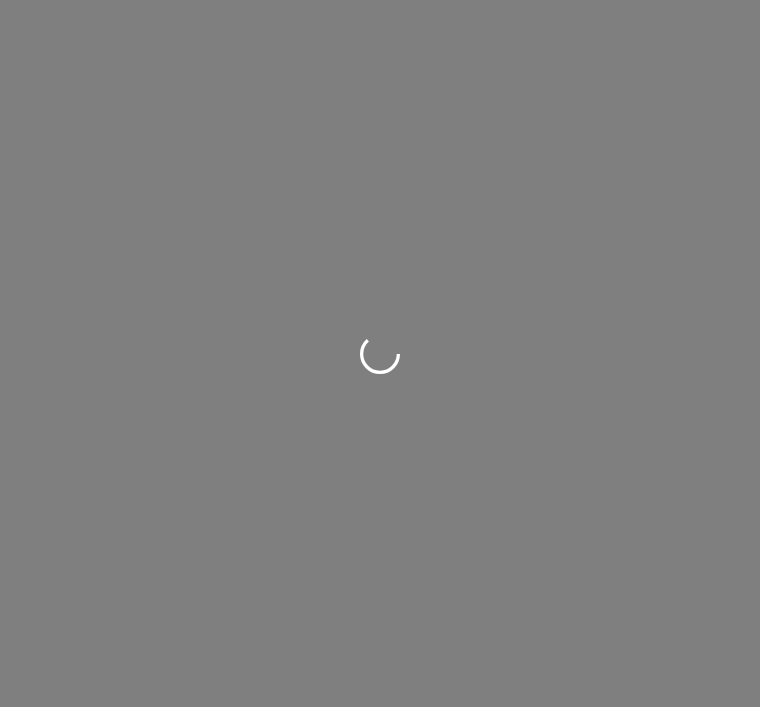 scroll, scrollTop: 0, scrollLeft: 0, axis: both 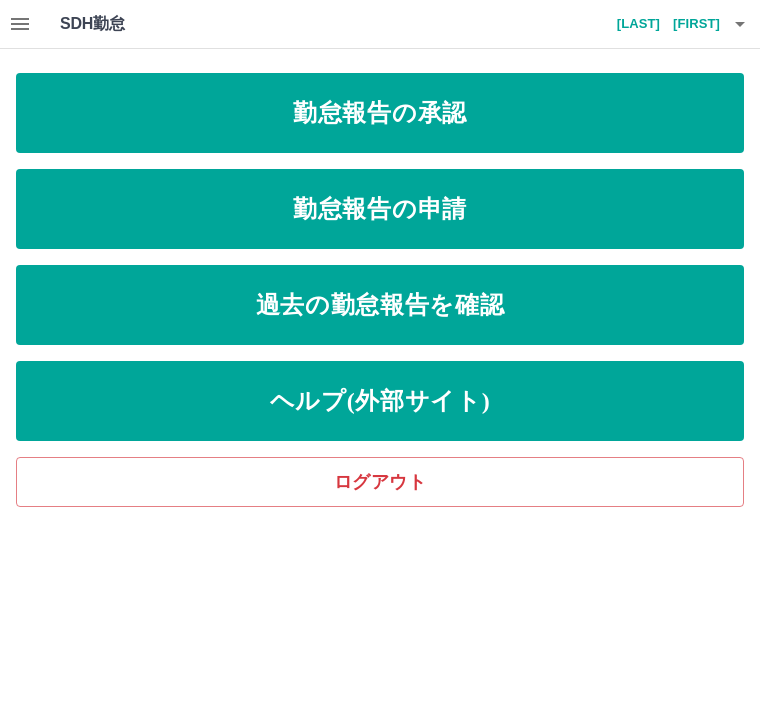click on "勤怠報告の承認" at bounding box center [380, 113] 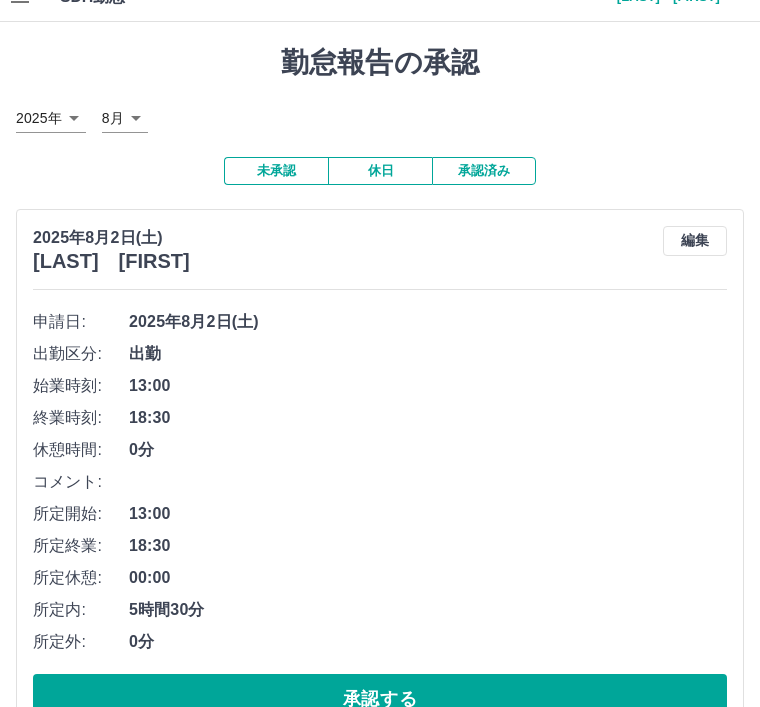 scroll, scrollTop: 0, scrollLeft: 0, axis: both 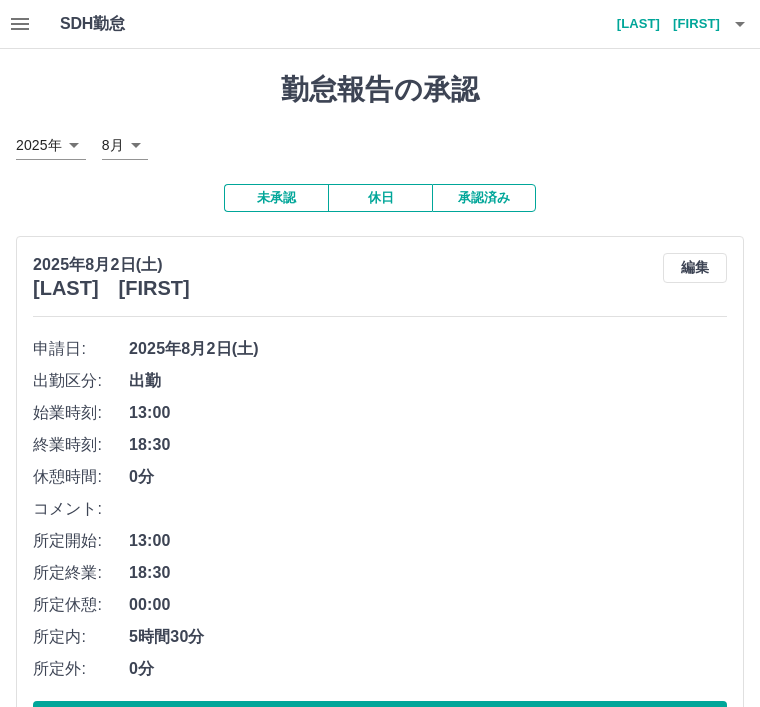 click 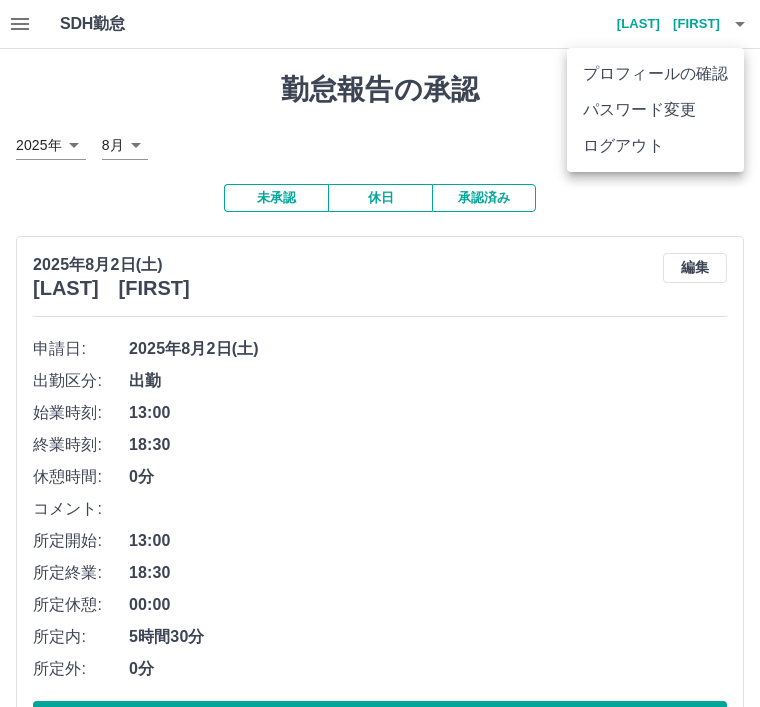 click on "ログアウト" at bounding box center [655, 146] 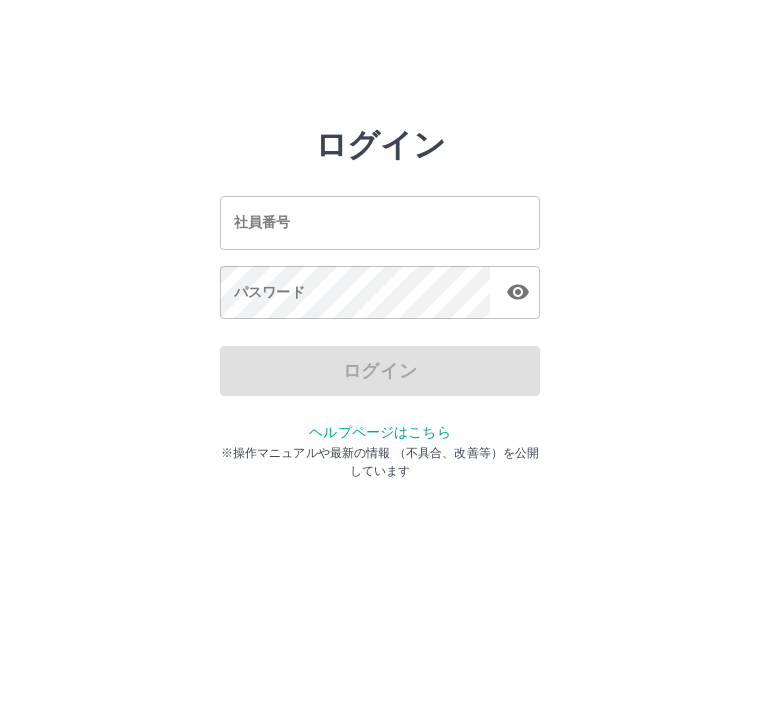 scroll, scrollTop: 0, scrollLeft: 0, axis: both 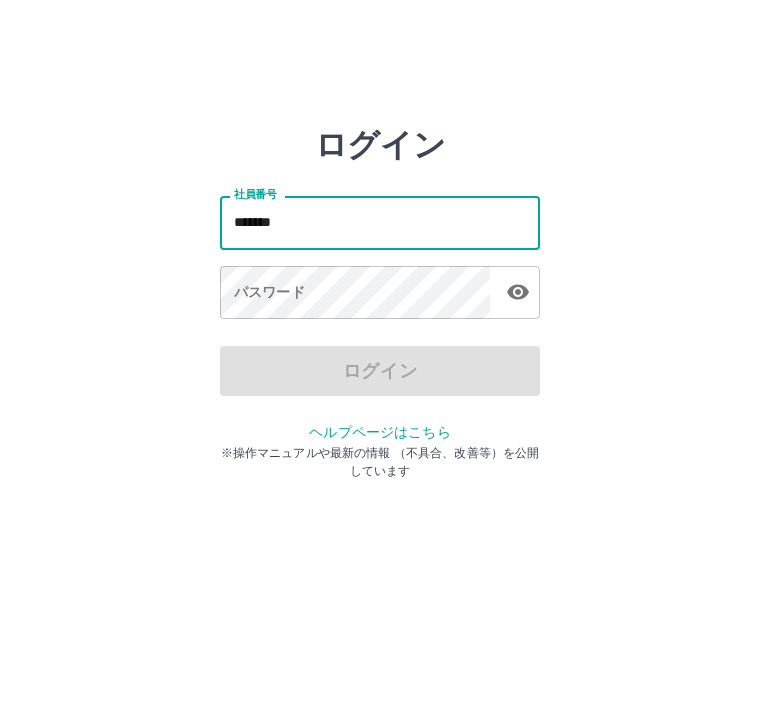 type on "*******" 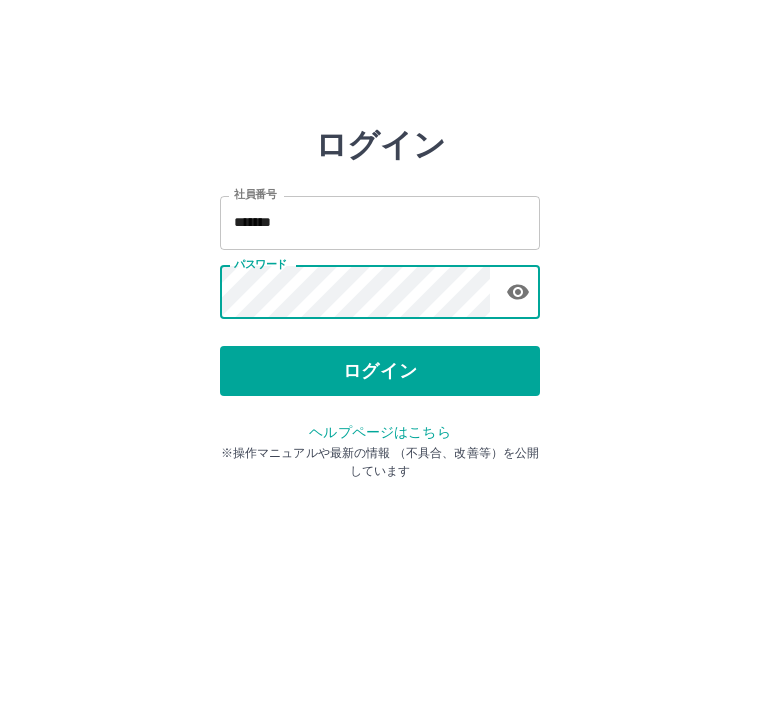 click on "ログイン" at bounding box center [380, 371] 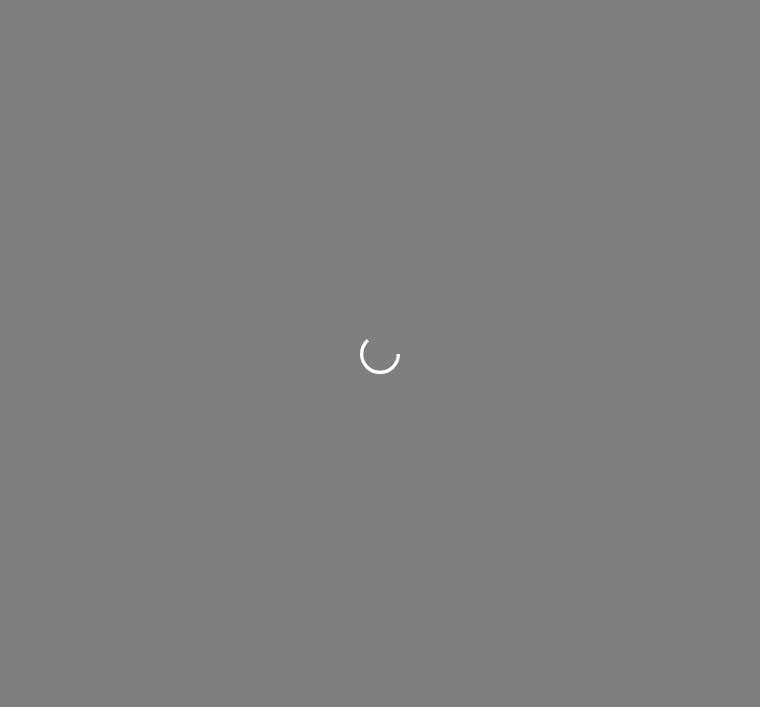 scroll, scrollTop: 0, scrollLeft: 0, axis: both 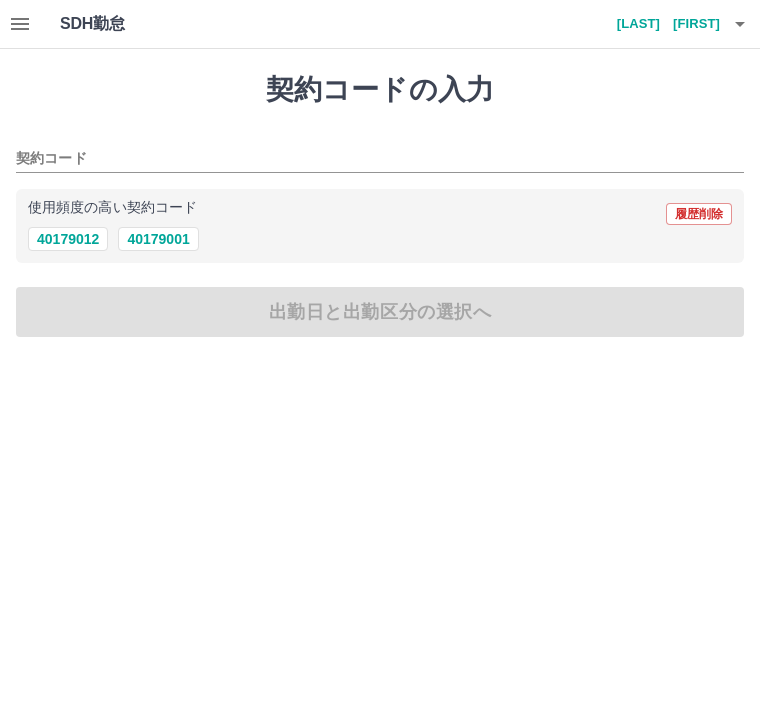 click on "40179001" at bounding box center (158, 239) 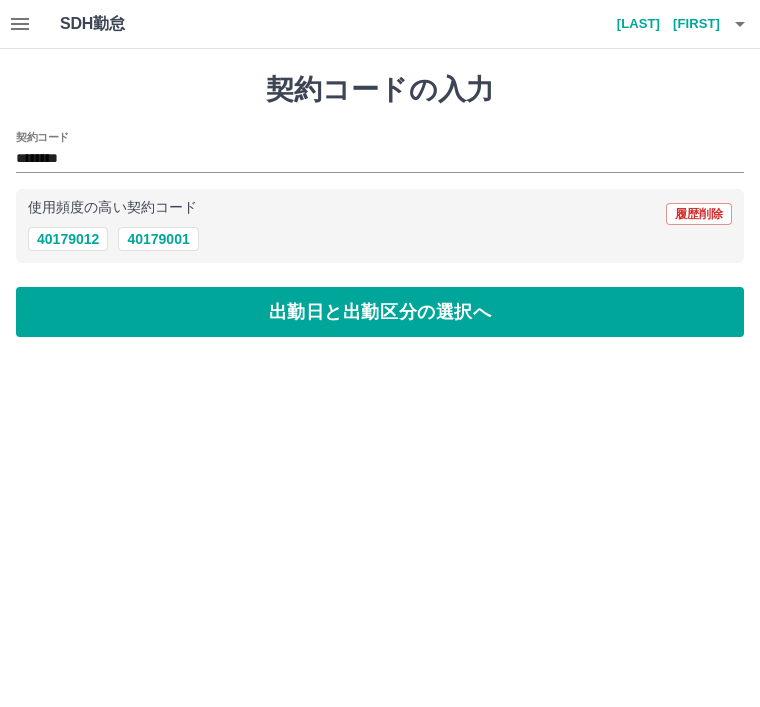 click on "出勤日と出勤区分の選択へ" at bounding box center (380, 312) 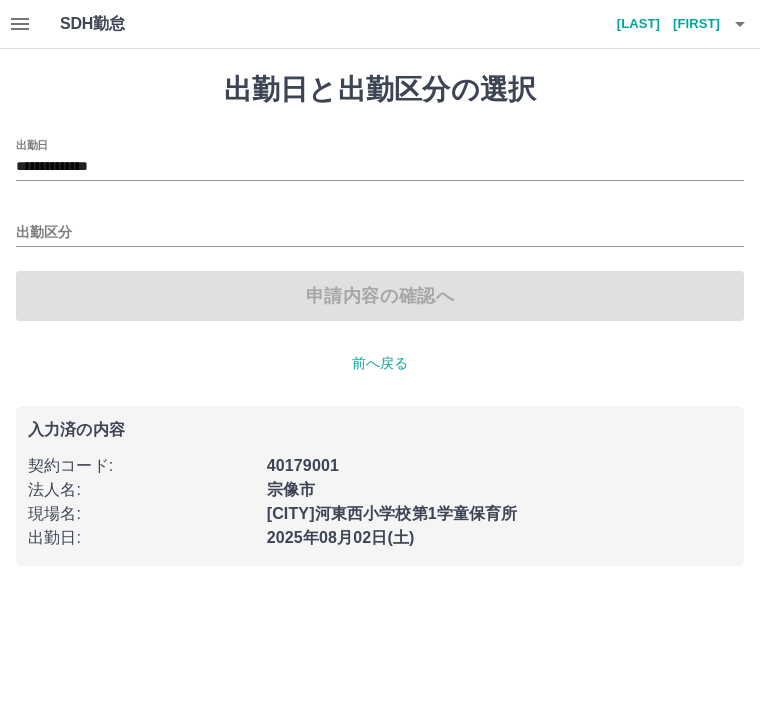 click on "出勤区分" at bounding box center [380, 233] 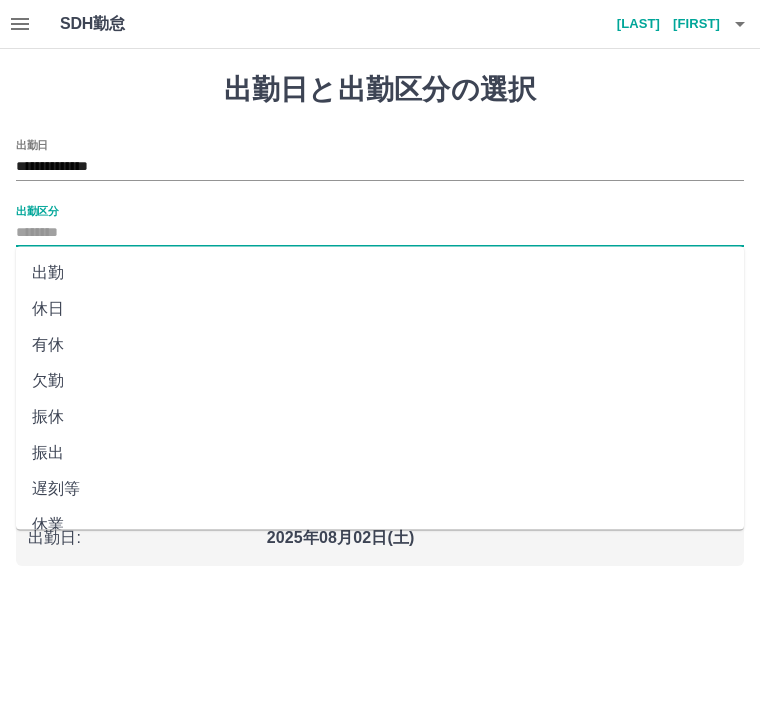 click on "出勤" at bounding box center [380, 273] 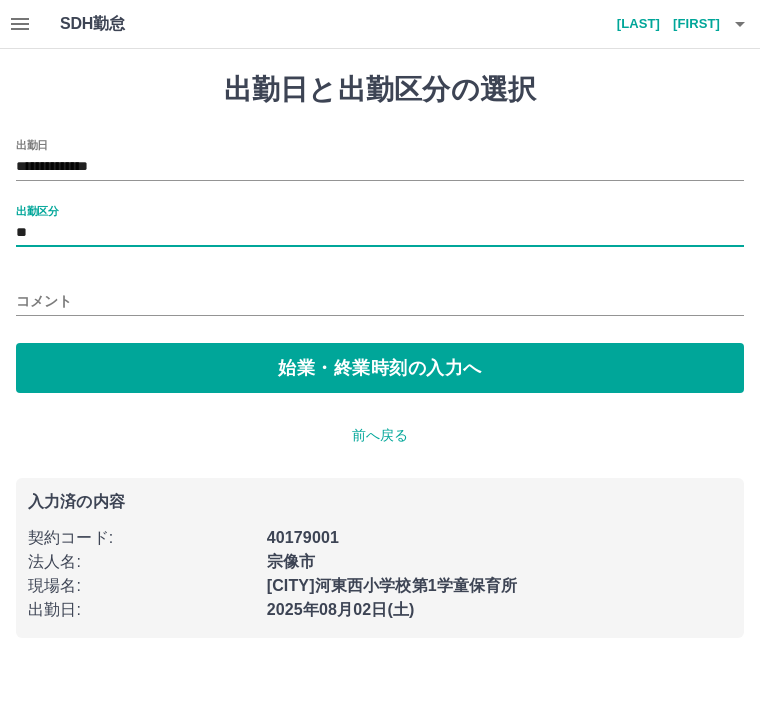 click on "始業・終業時刻の入力へ" at bounding box center [380, 368] 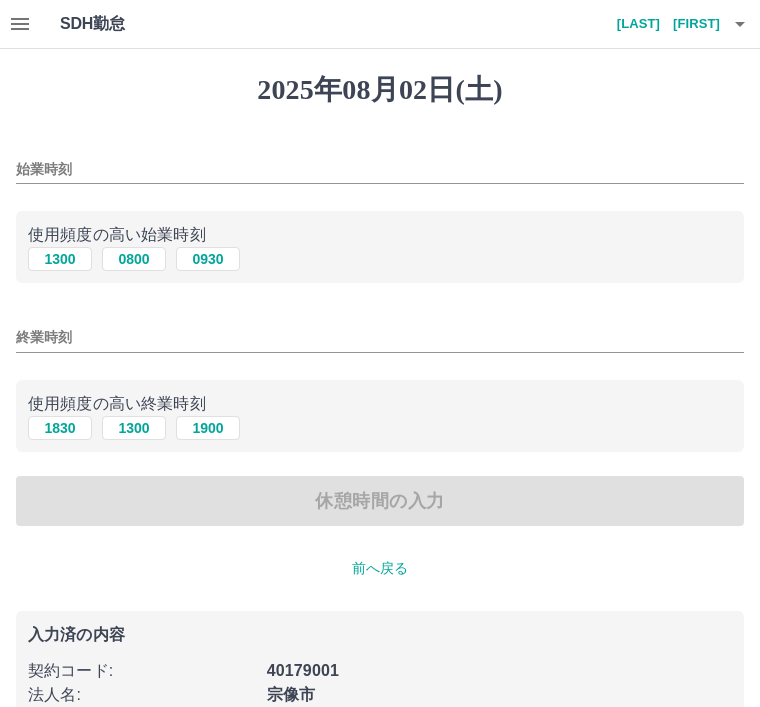 click on "始業時刻" at bounding box center [380, 169] 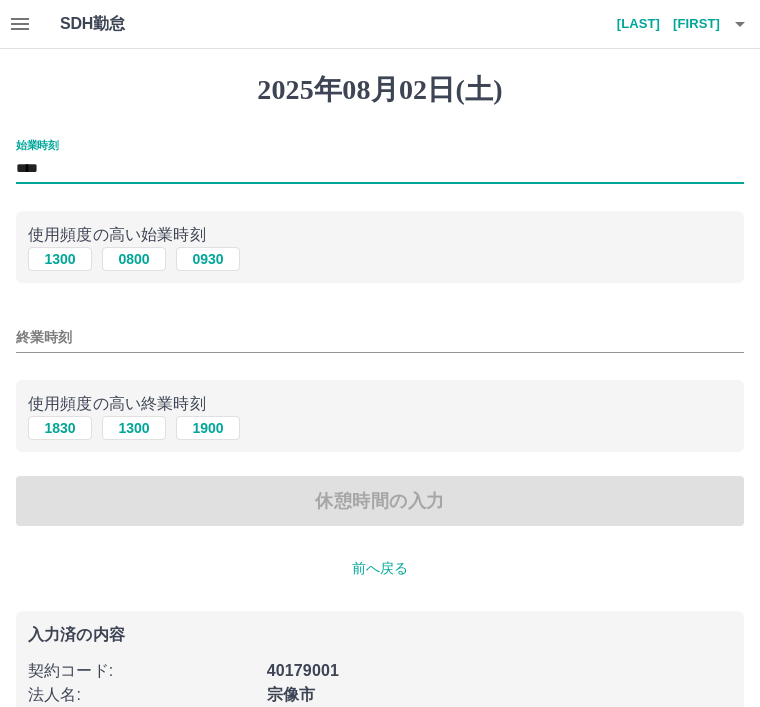 type on "****" 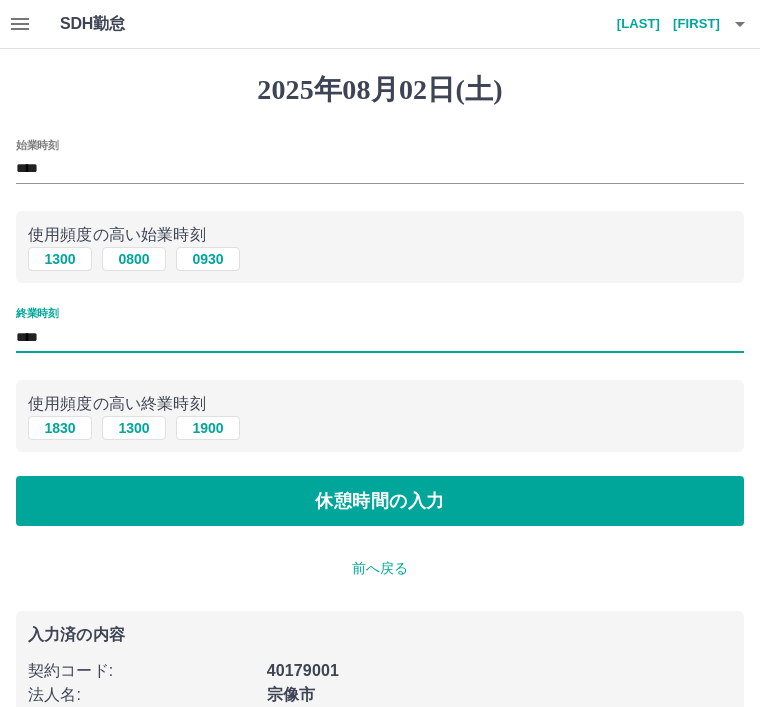 type on "****" 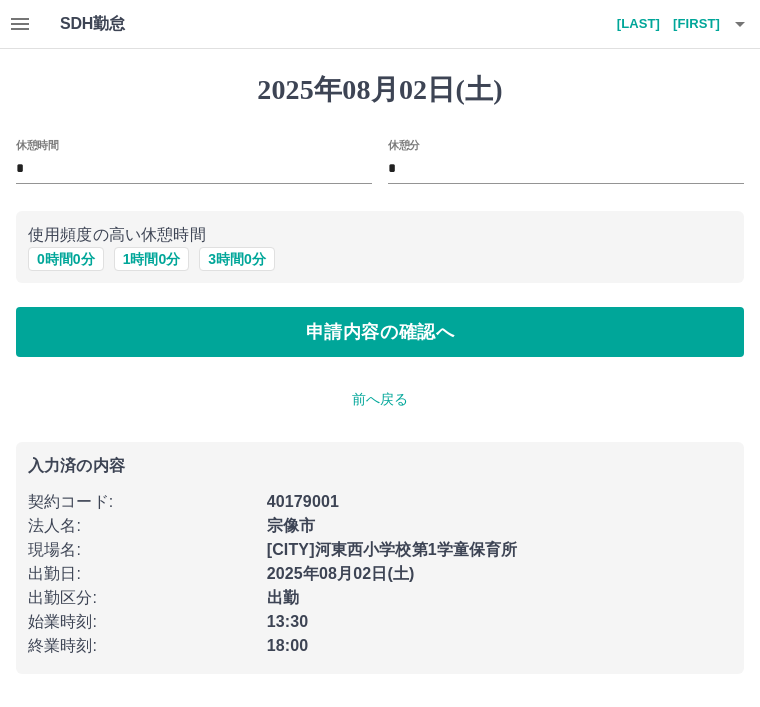 click on "申請内容の確認へ" at bounding box center (380, 332) 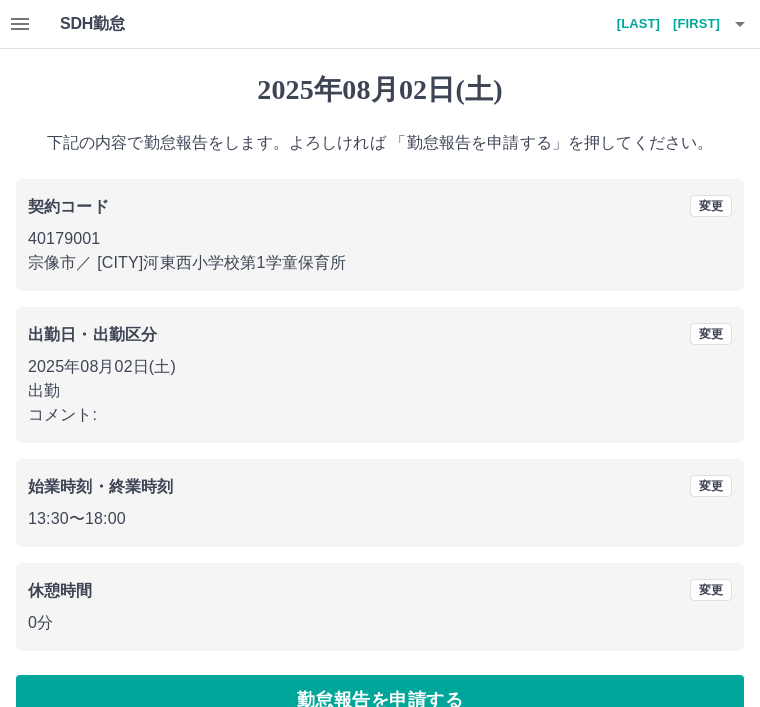 scroll, scrollTop: 41, scrollLeft: 0, axis: vertical 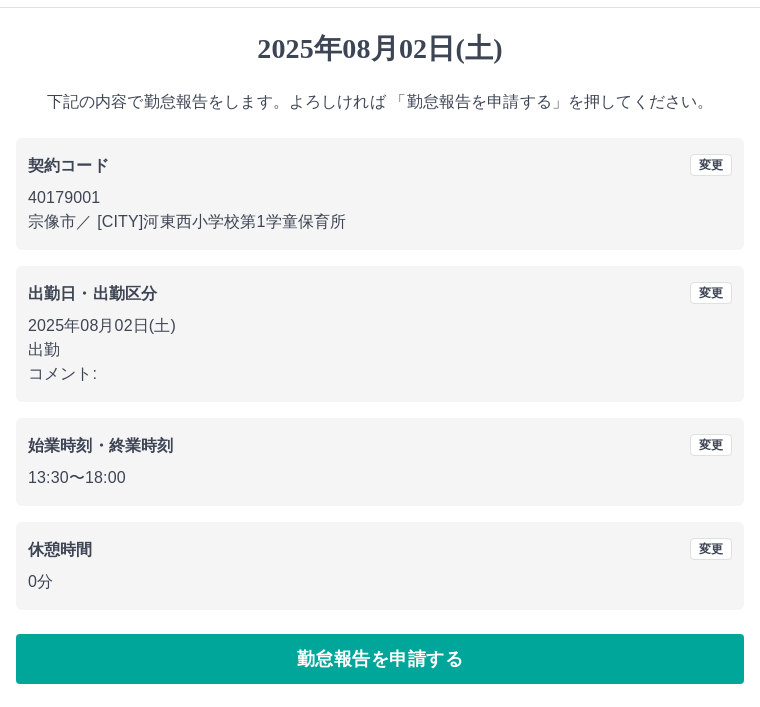 click on "勤怠報告を申請する" at bounding box center [380, 659] 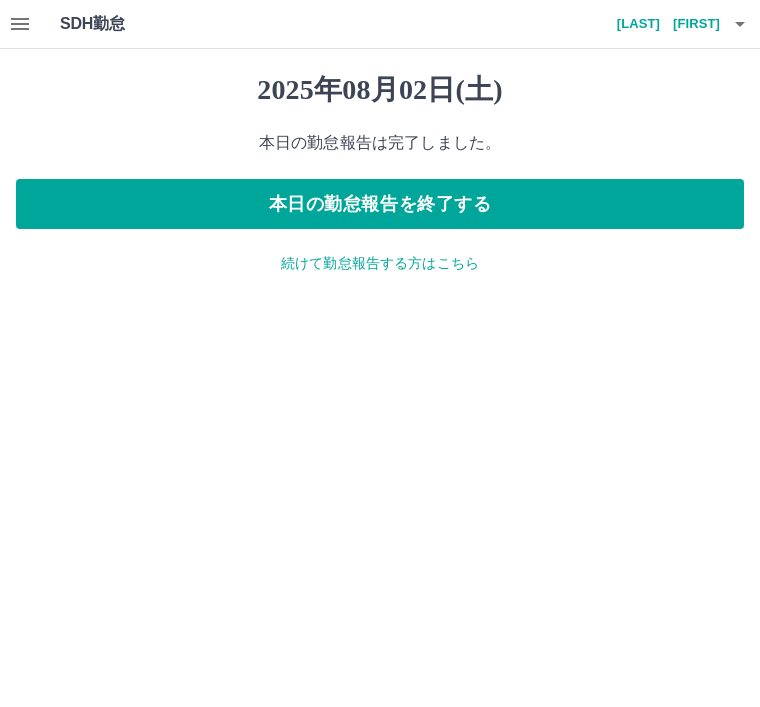 click on "本日の勤怠報告を終了する" at bounding box center (380, 204) 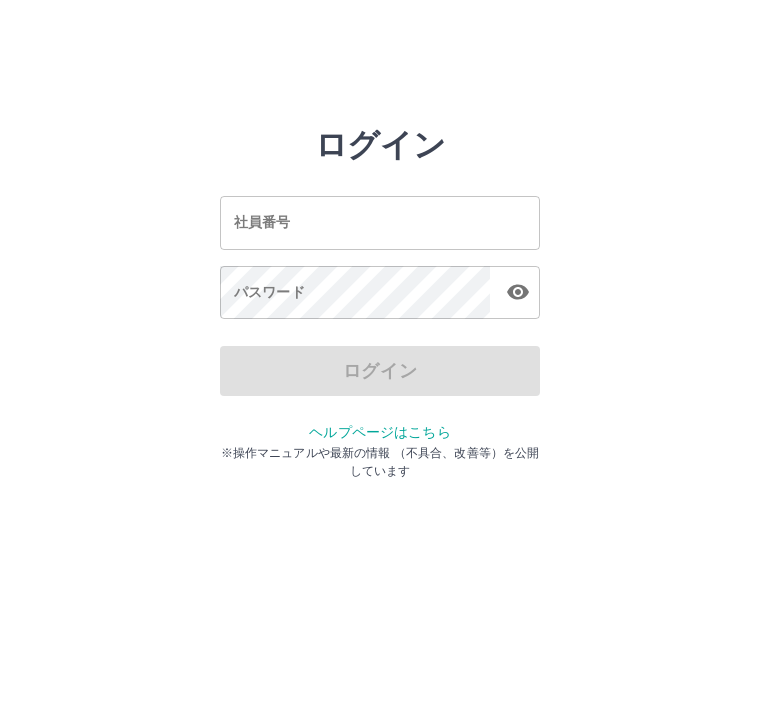 scroll, scrollTop: 0, scrollLeft: 0, axis: both 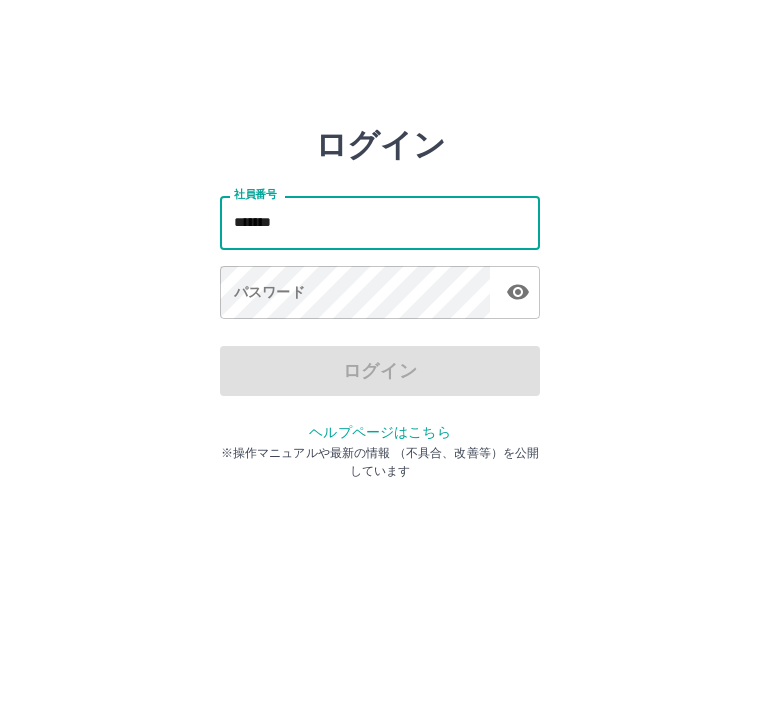 type on "*******" 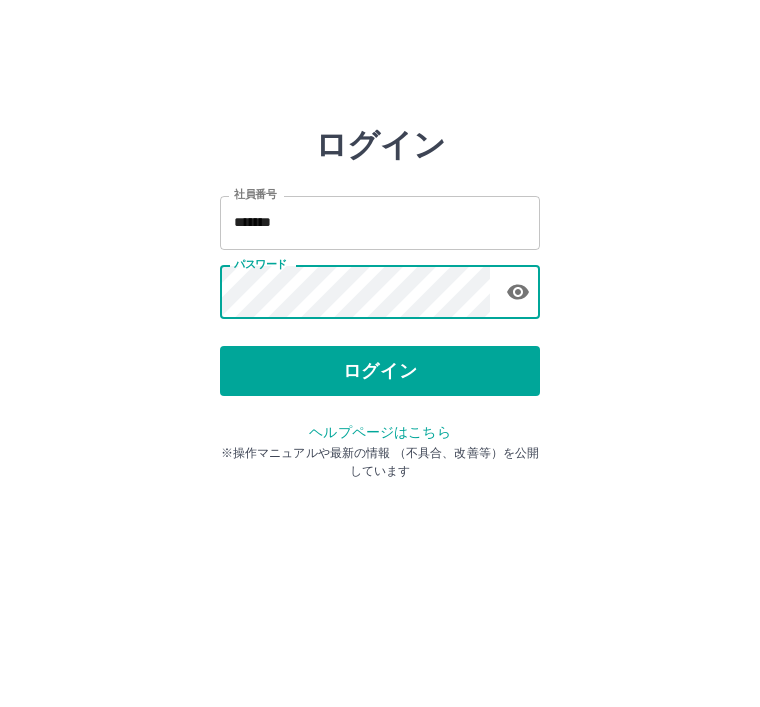 click on "ログイン" at bounding box center [380, 371] 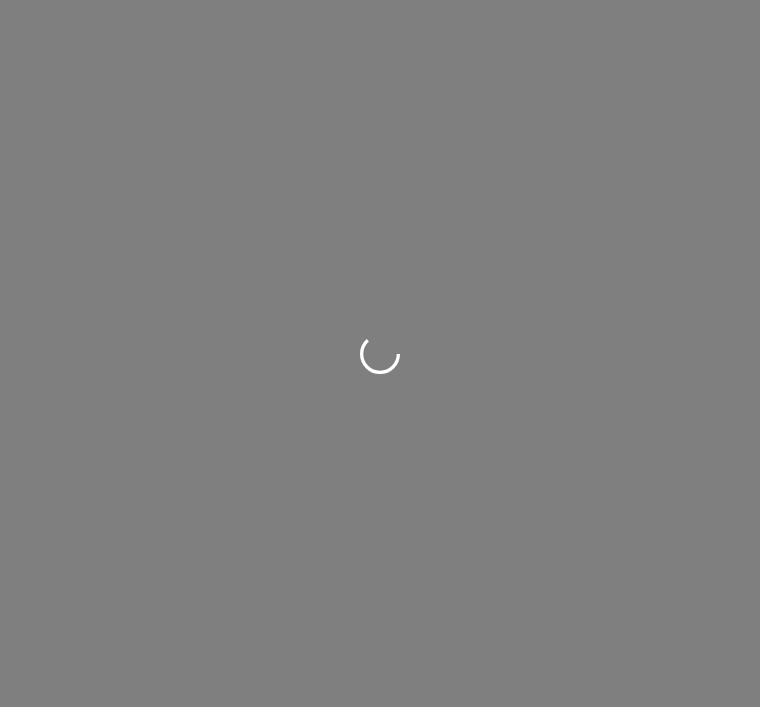 scroll, scrollTop: 0, scrollLeft: 0, axis: both 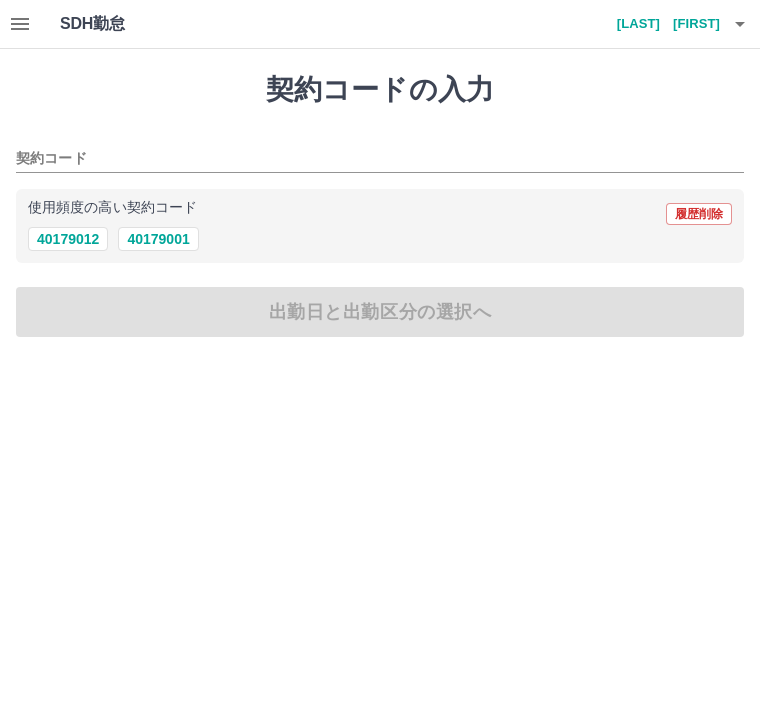 click on "40179001" at bounding box center (158, 239) 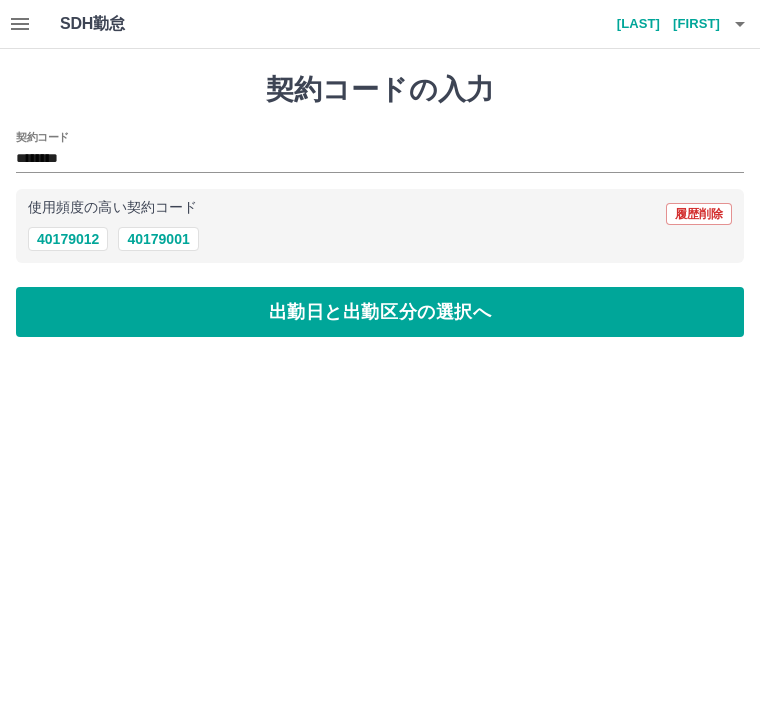 click on "出勤日と出勤区分の選択へ" at bounding box center [380, 312] 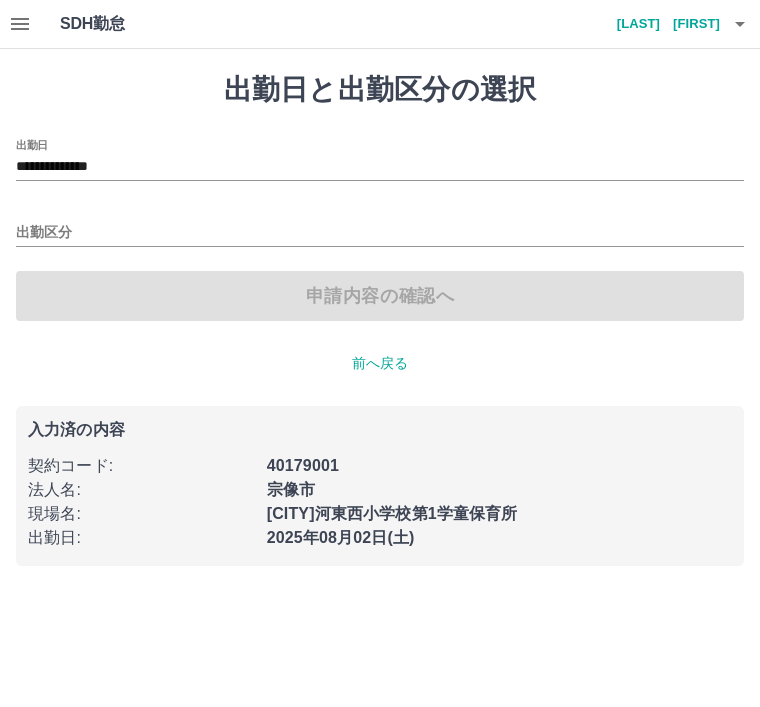click on "出勤区分" at bounding box center (380, 233) 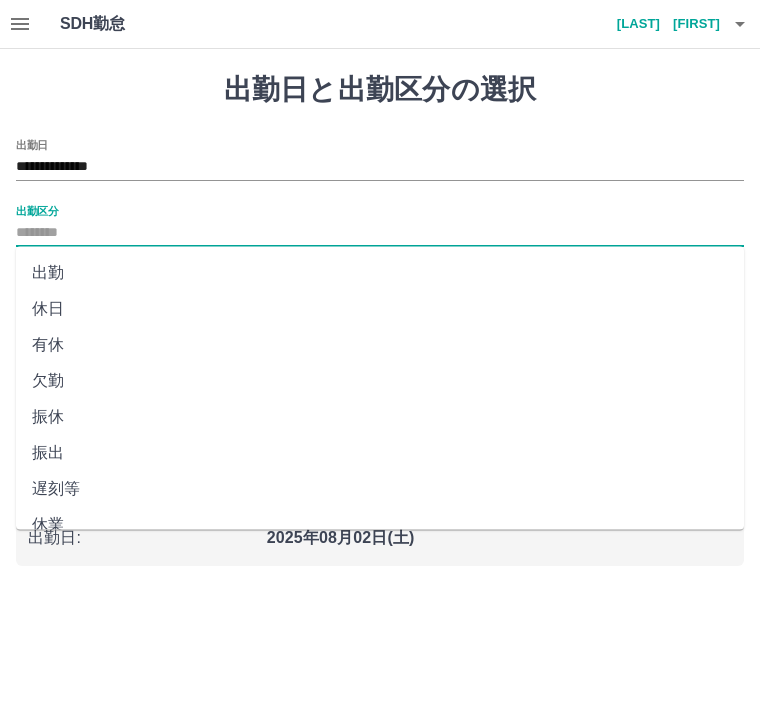 click on "出勤" at bounding box center [380, 273] 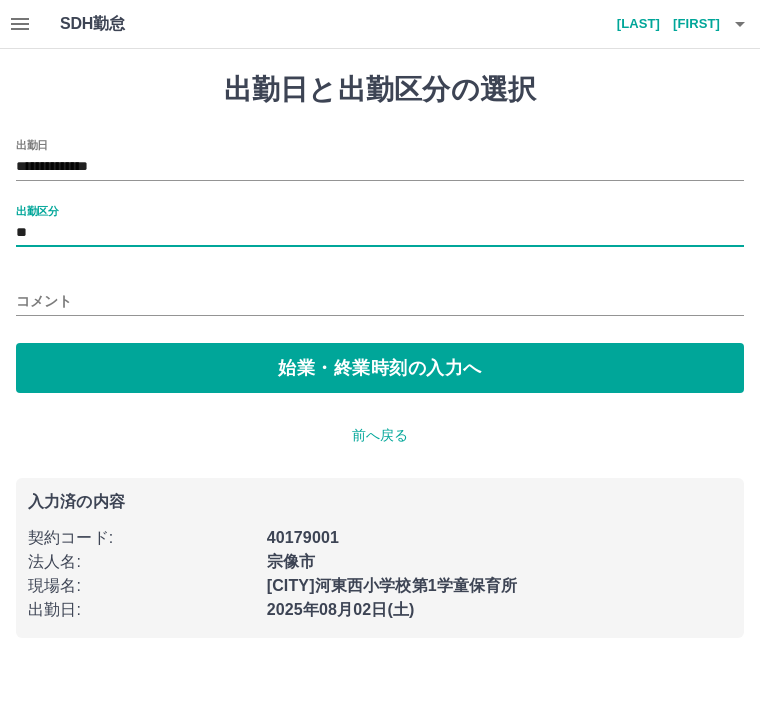 click on "始業・終業時刻の入力へ" at bounding box center [380, 368] 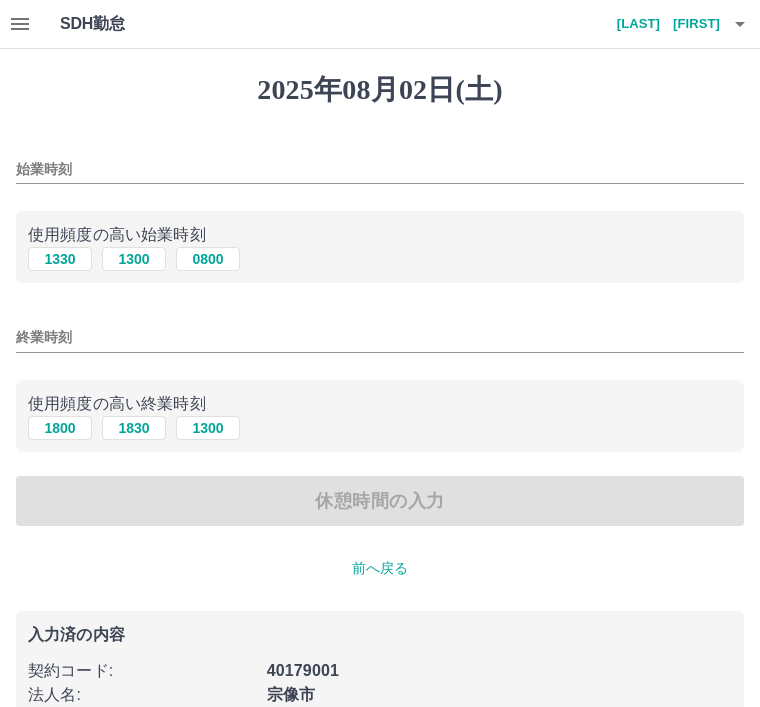click on "0800" at bounding box center (208, 259) 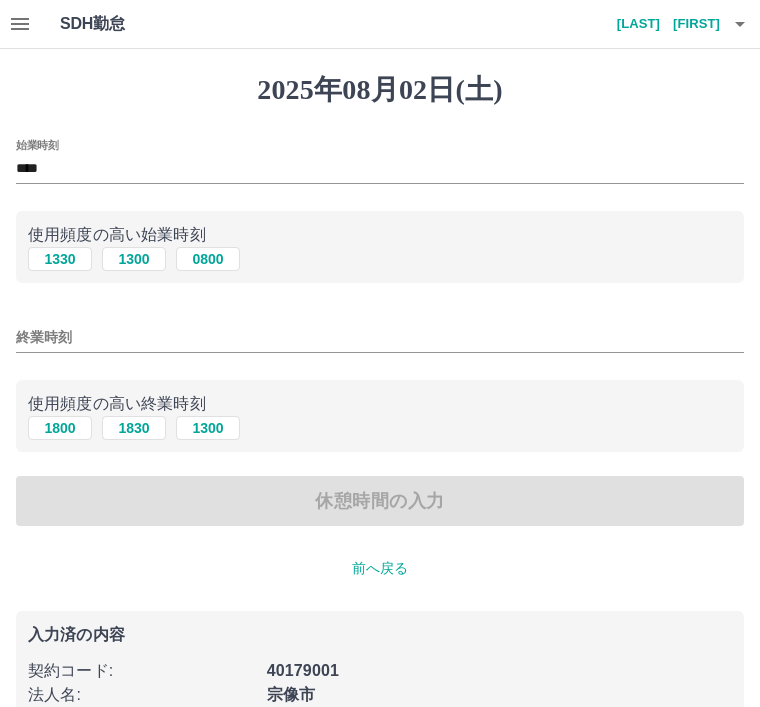 click on "1830" at bounding box center (134, 428) 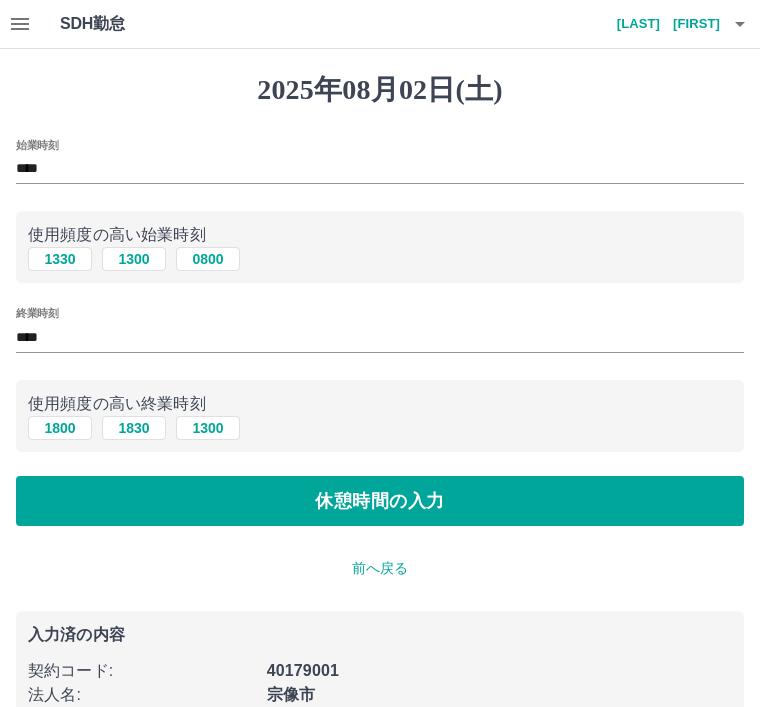 click on "休憩時間の入力" at bounding box center [380, 501] 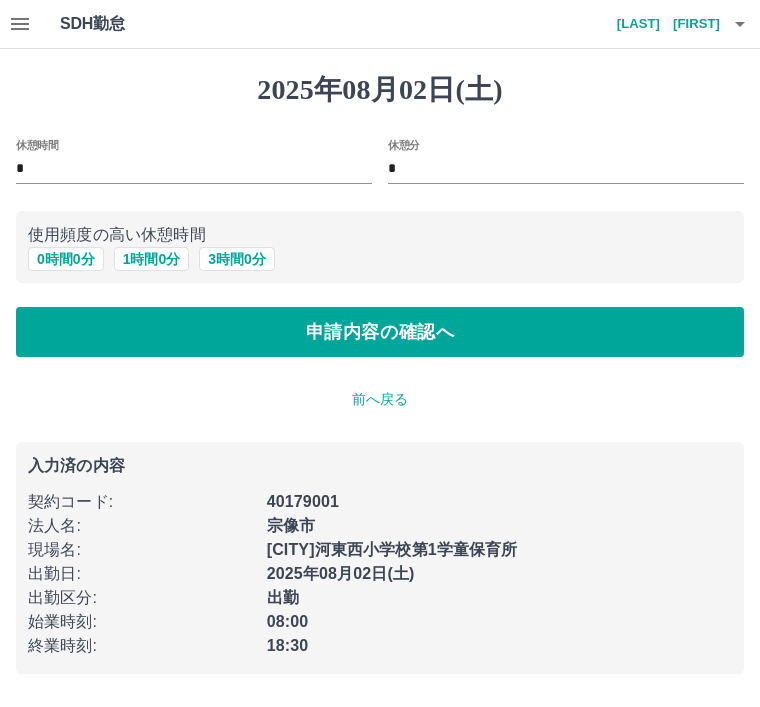 click on "*" at bounding box center (194, 169) 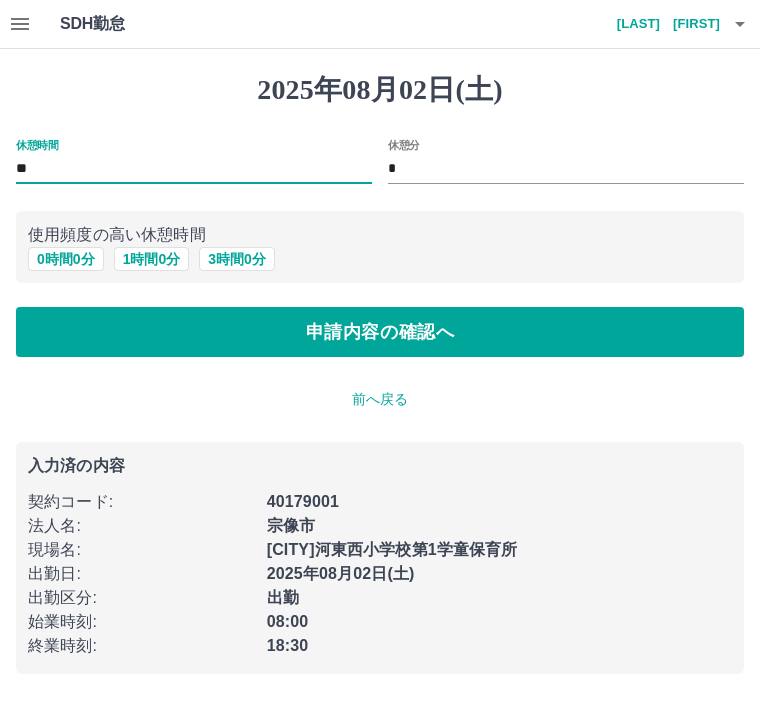 type on "**" 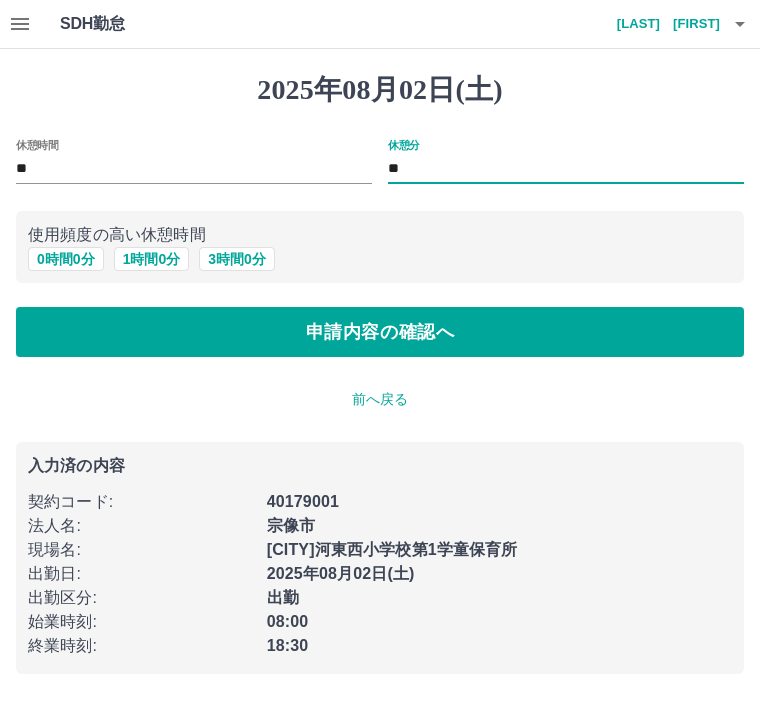 type on "**" 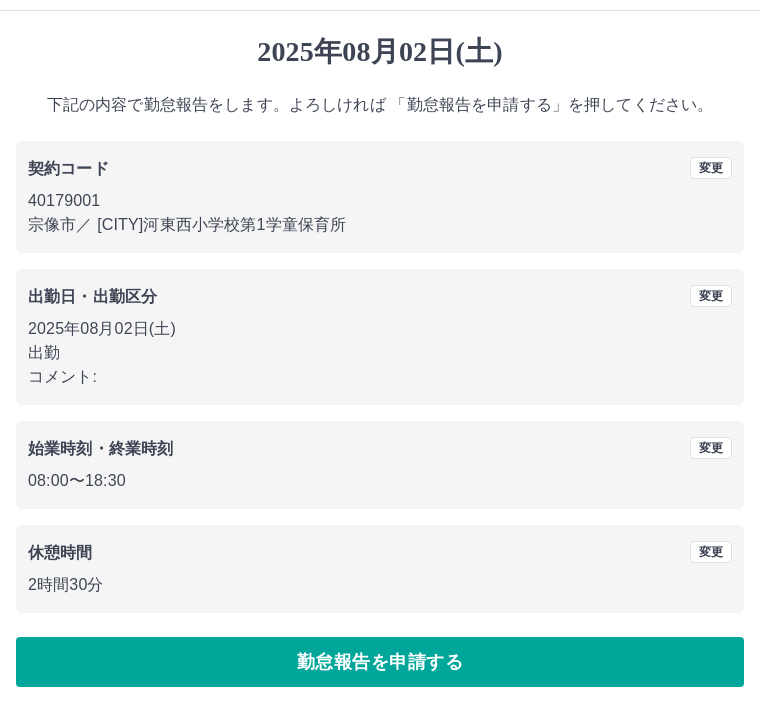 scroll, scrollTop: 41, scrollLeft: 0, axis: vertical 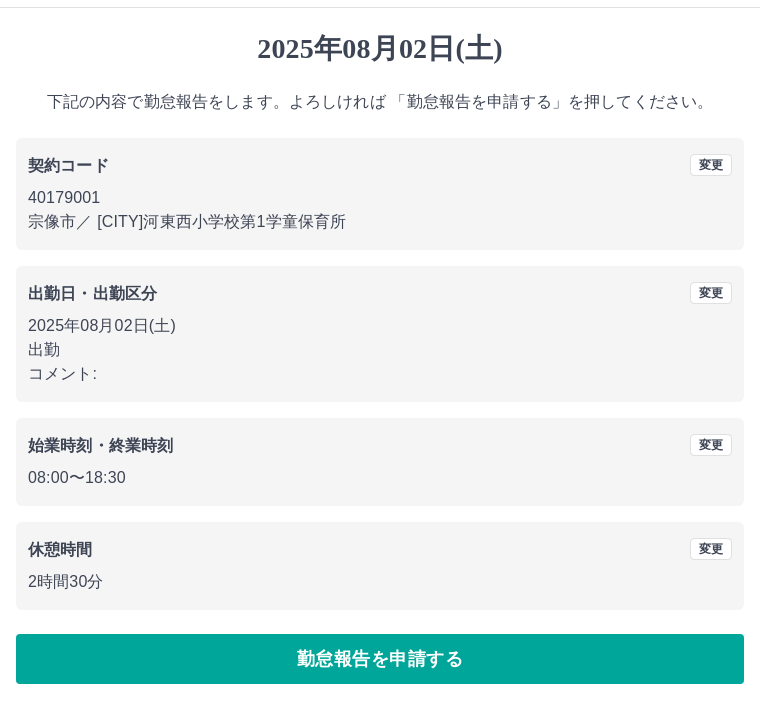 click on "勤怠報告を申請する" at bounding box center (380, 659) 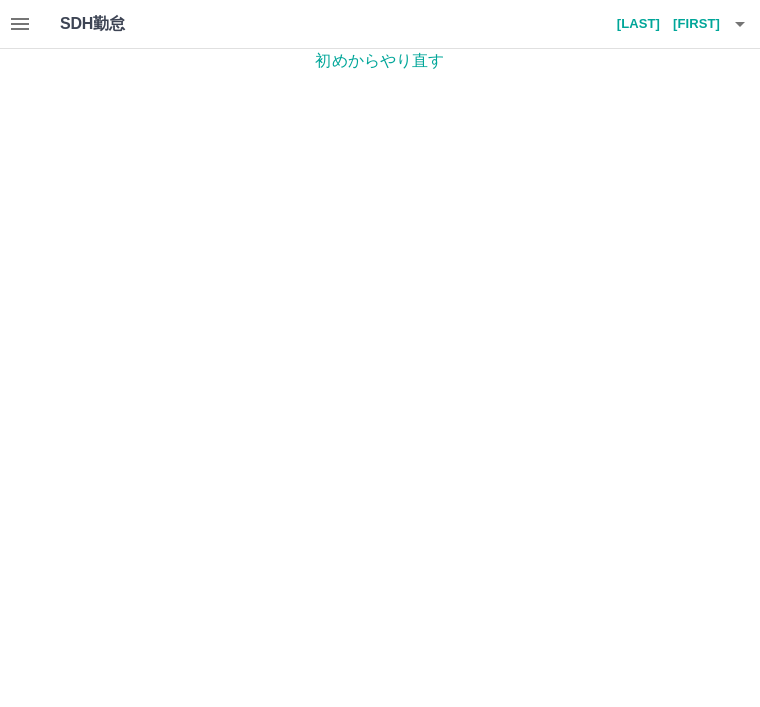 scroll, scrollTop: 0, scrollLeft: 0, axis: both 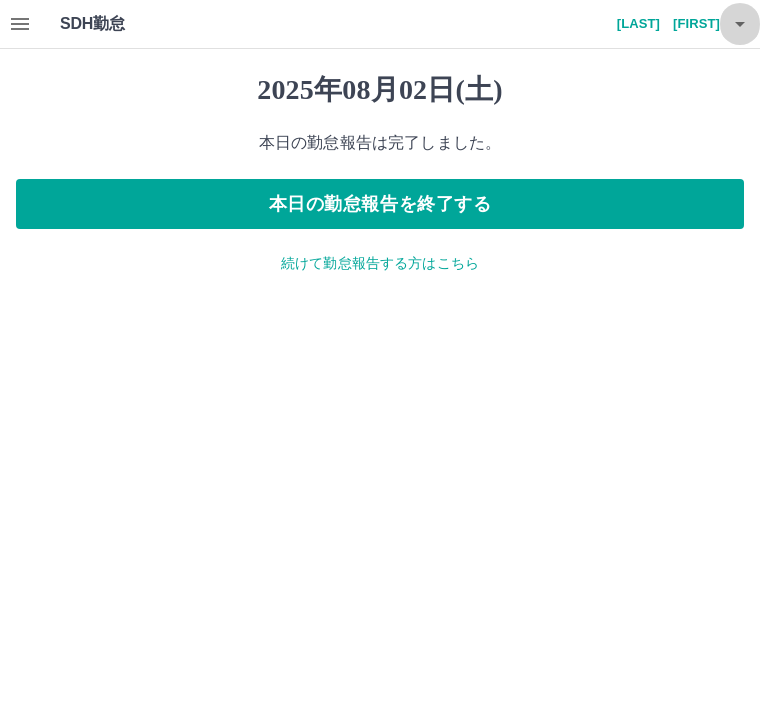 click 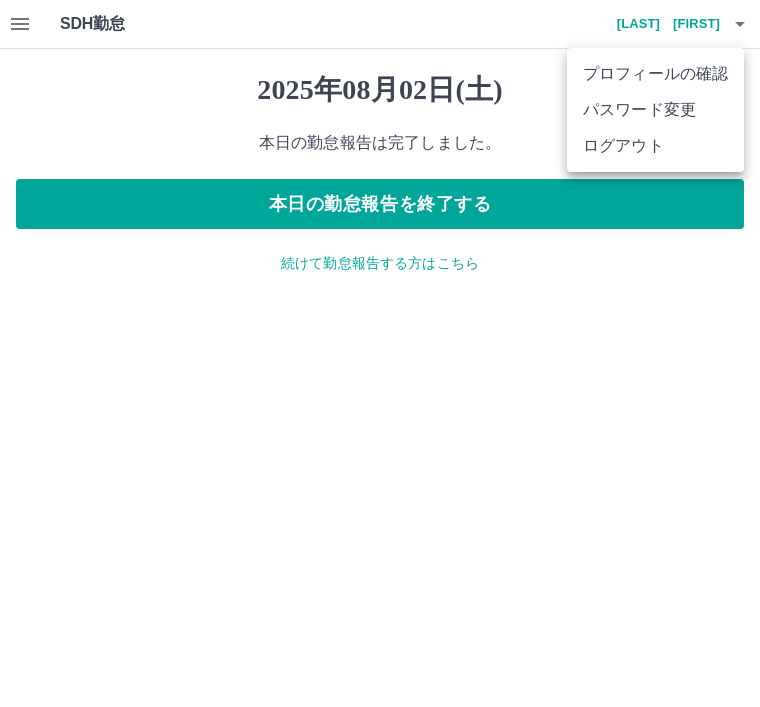 click at bounding box center (380, 353) 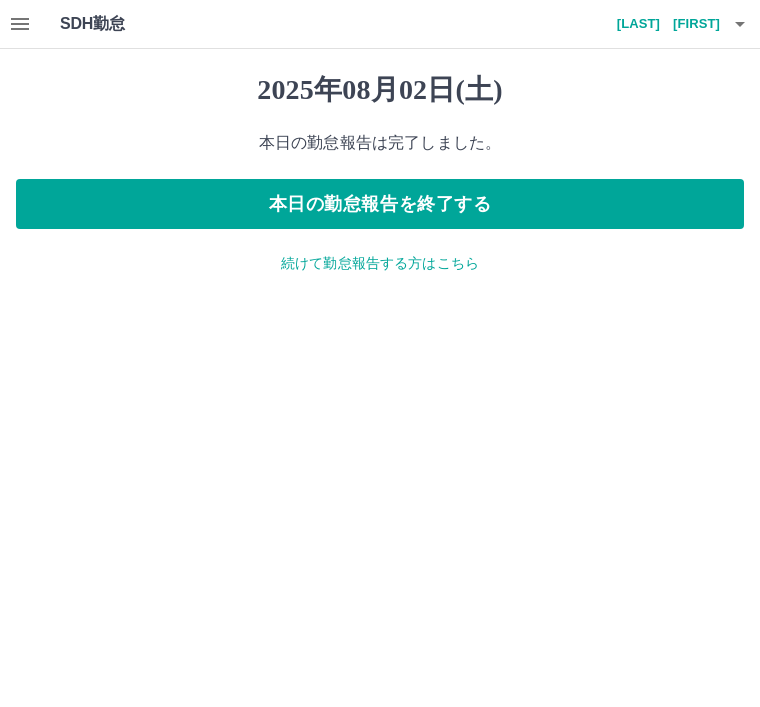 click on "本日の勤怠報告を終了する" at bounding box center [380, 204] 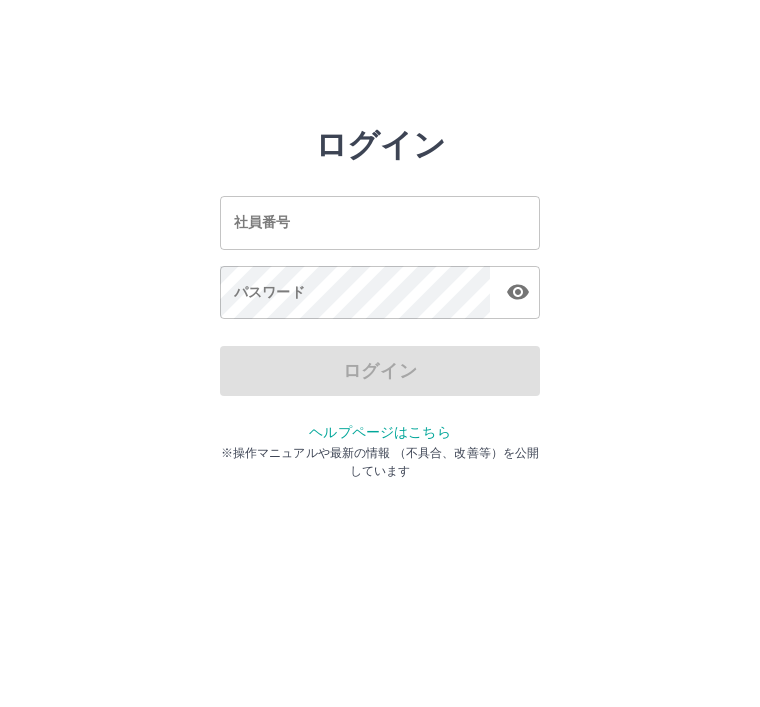 scroll, scrollTop: 0, scrollLeft: 0, axis: both 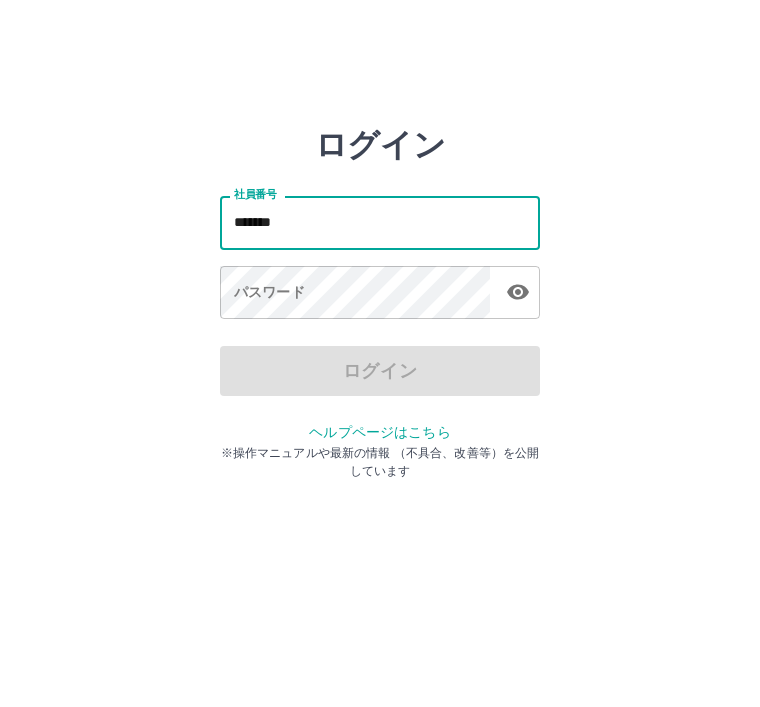 type on "*******" 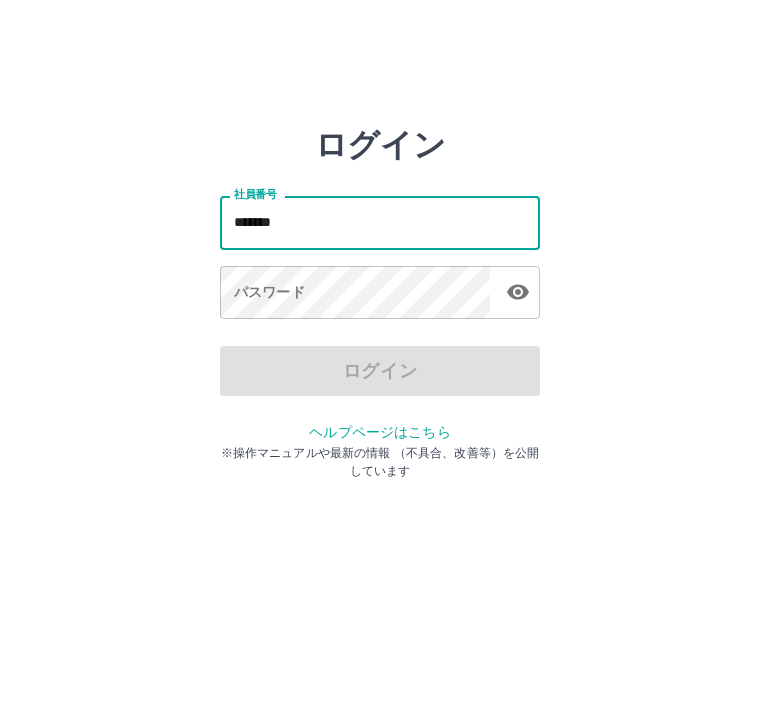 click on "パスワード パスワード" at bounding box center (380, 294) 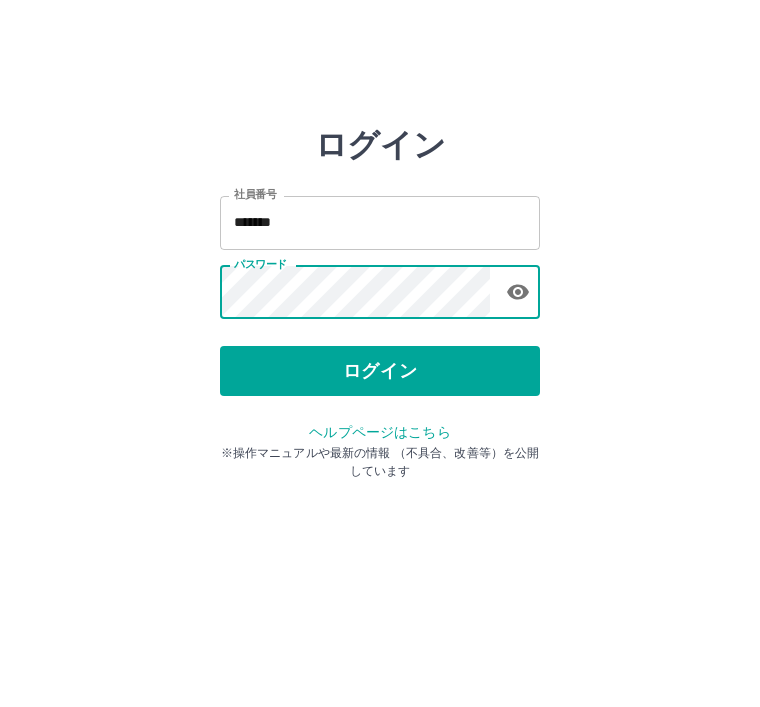 click on "ログイン" at bounding box center (380, 371) 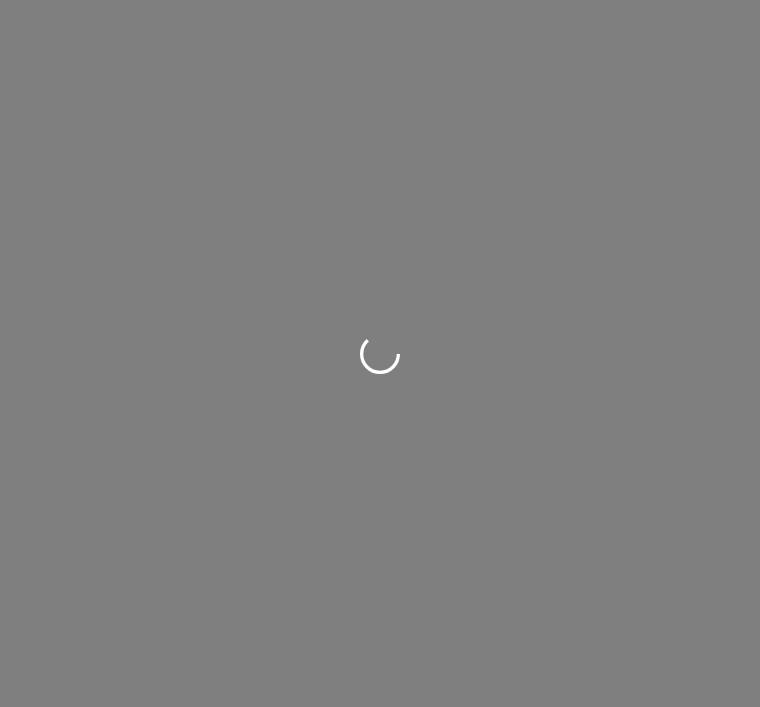 scroll, scrollTop: 0, scrollLeft: 0, axis: both 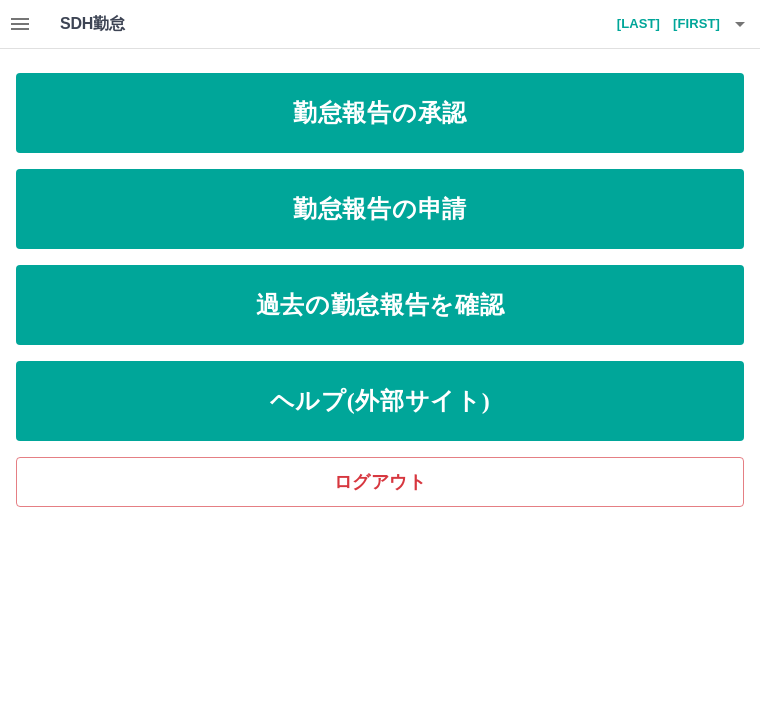 click on "勤怠報告の承認" at bounding box center [380, 113] 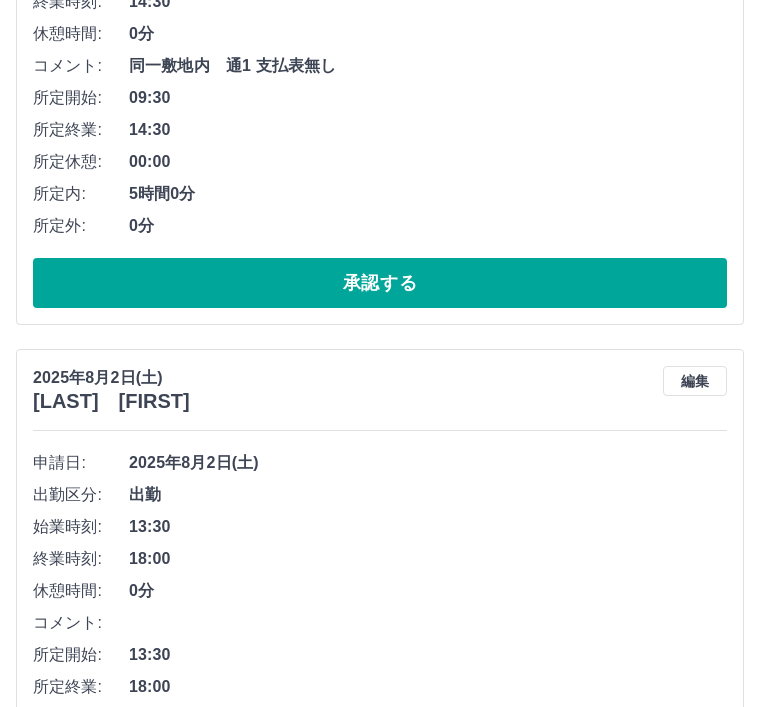 scroll, scrollTop: 2675, scrollLeft: 0, axis: vertical 